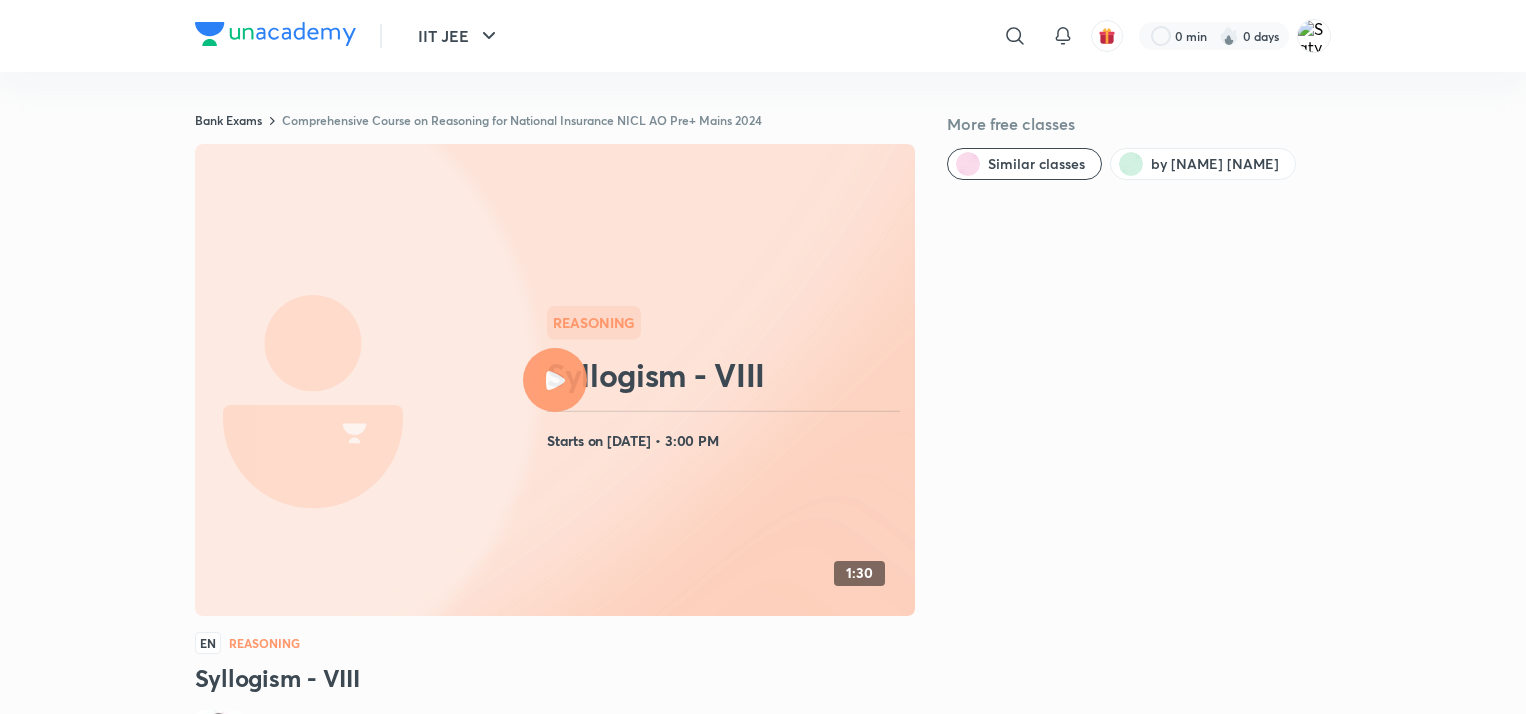 scroll, scrollTop: 320, scrollLeft: 0, axis: vertical 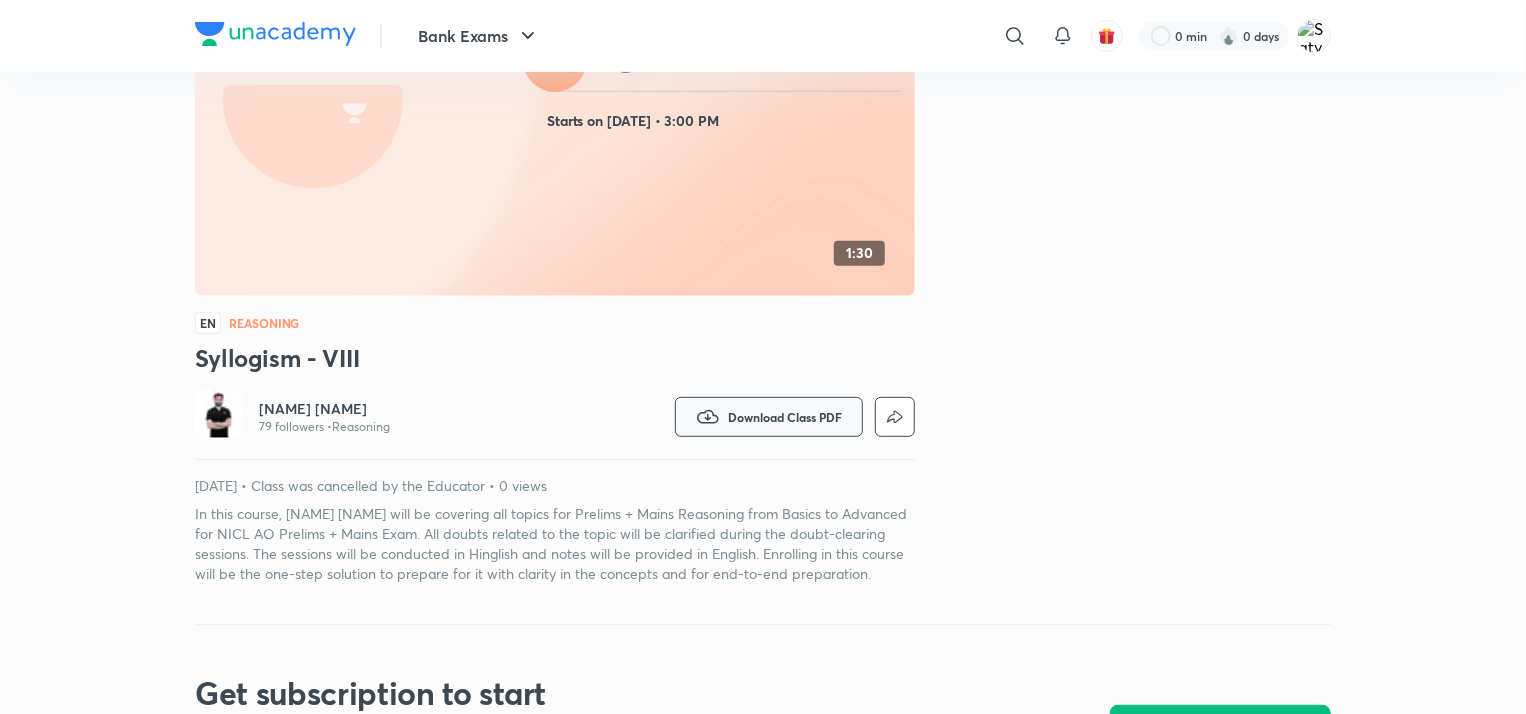 click on "Download Class PDF" at bounding box center (785, 417) 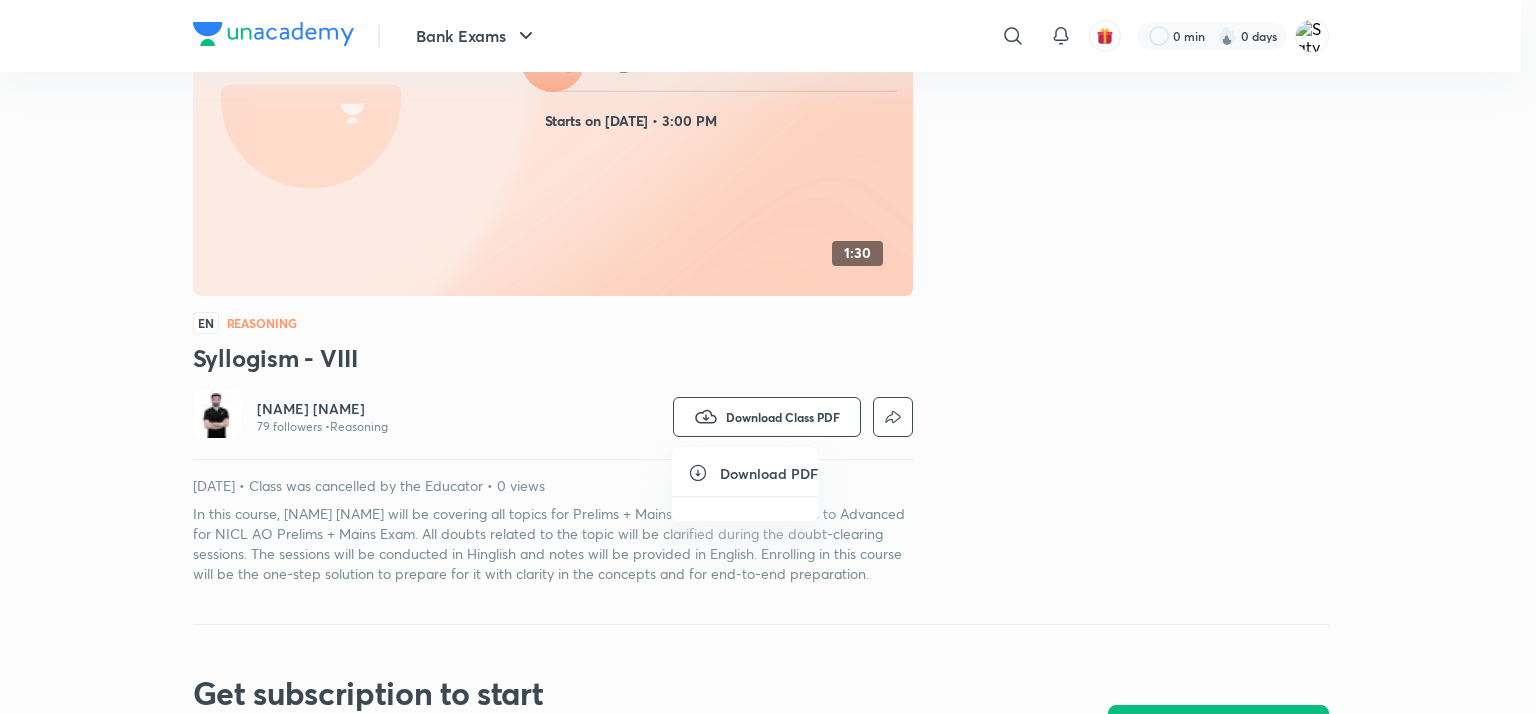 click on "Download PDF" at bounding box center (769, 473) 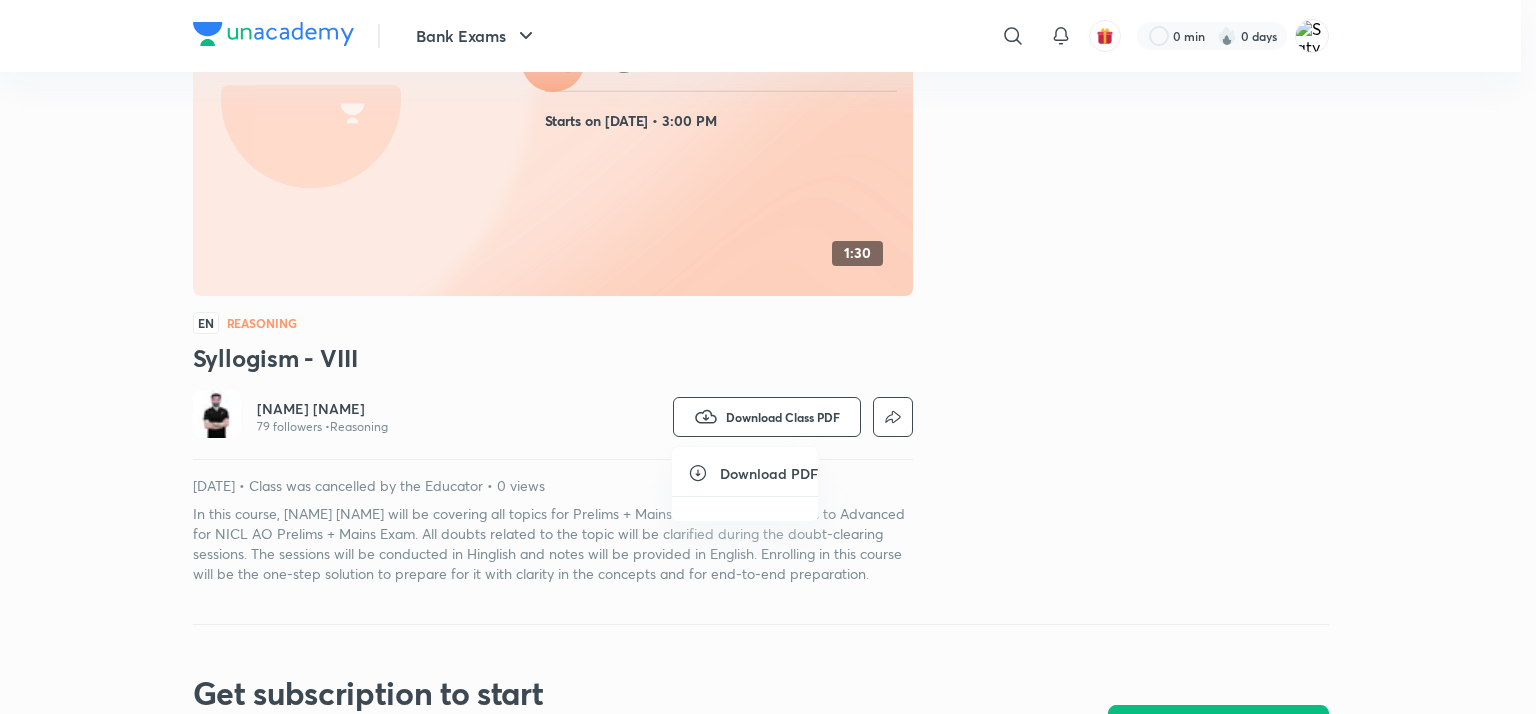click 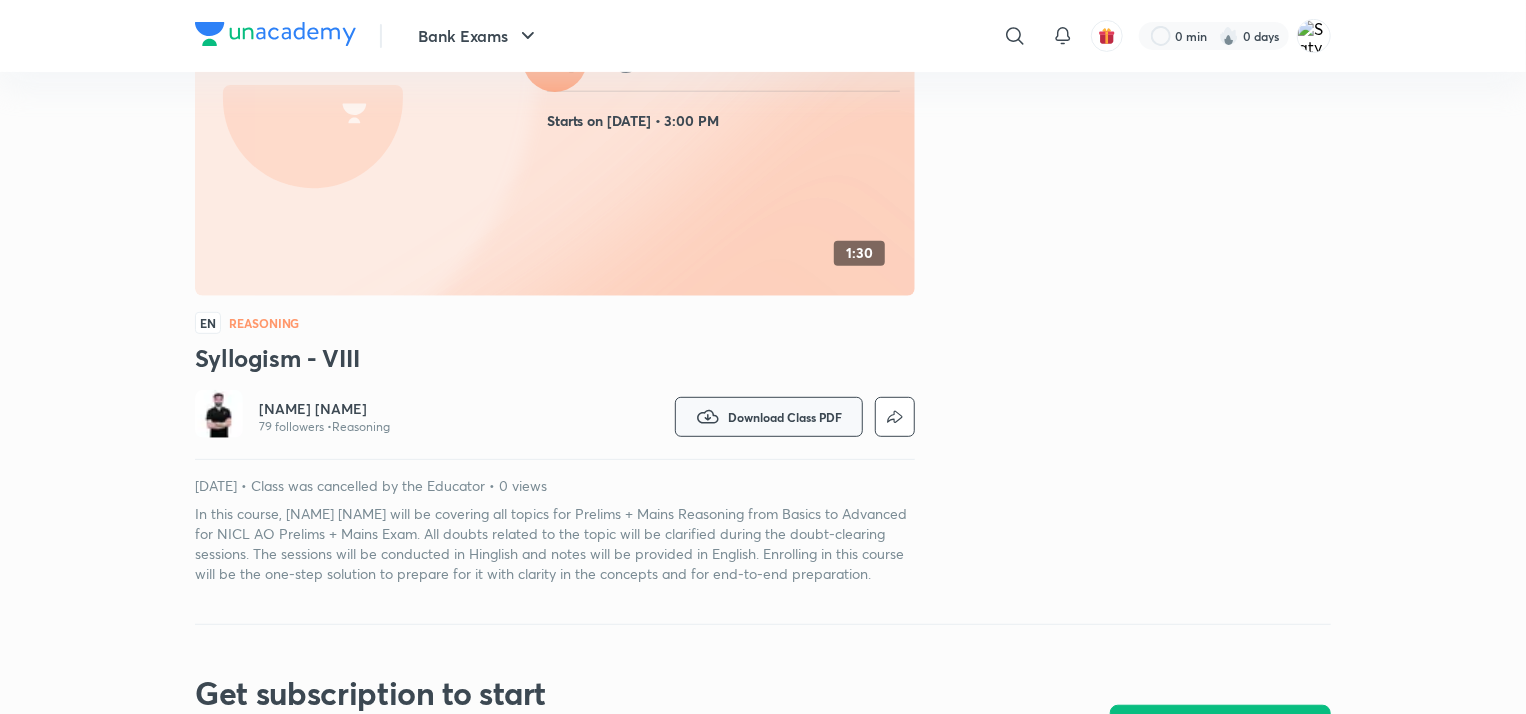 click on "Download Class PDF" at bounding box center [785, 417] 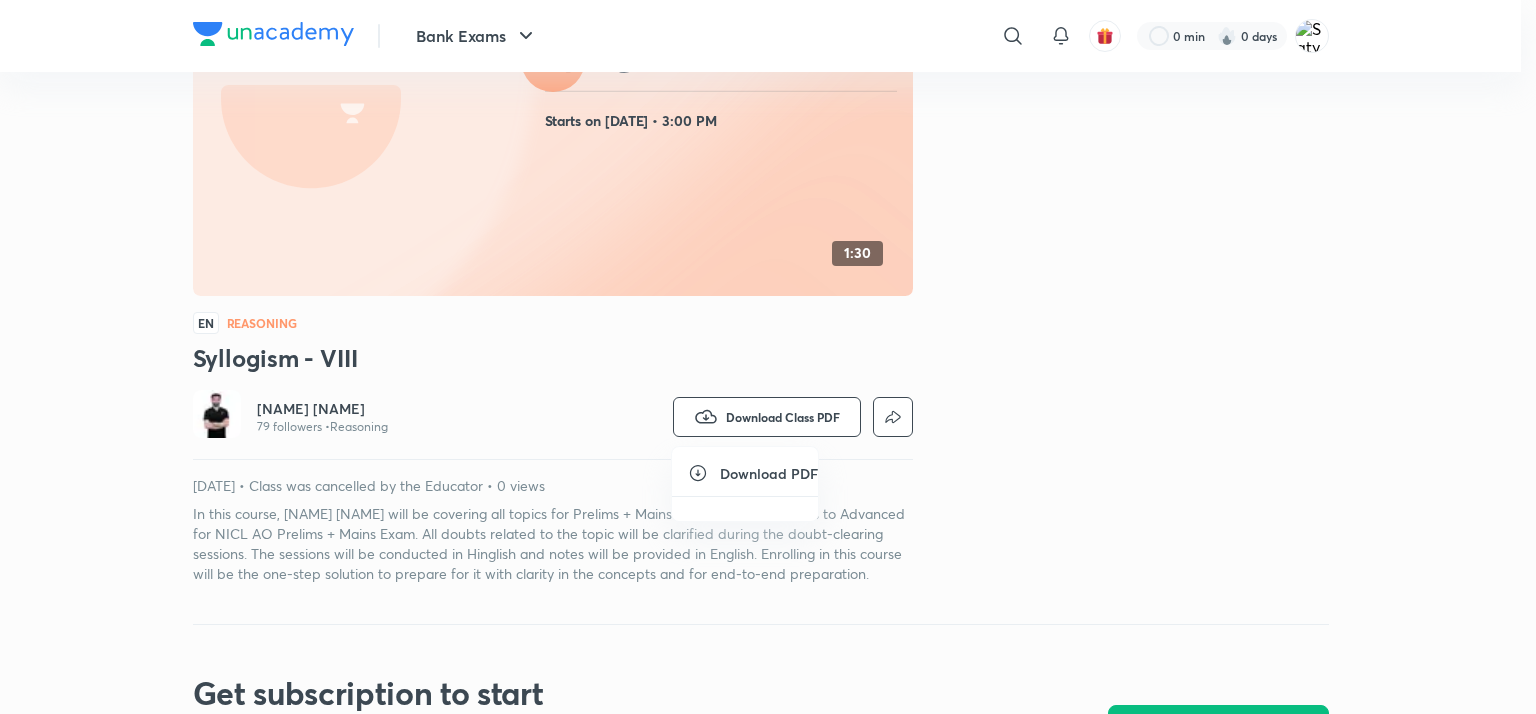 click 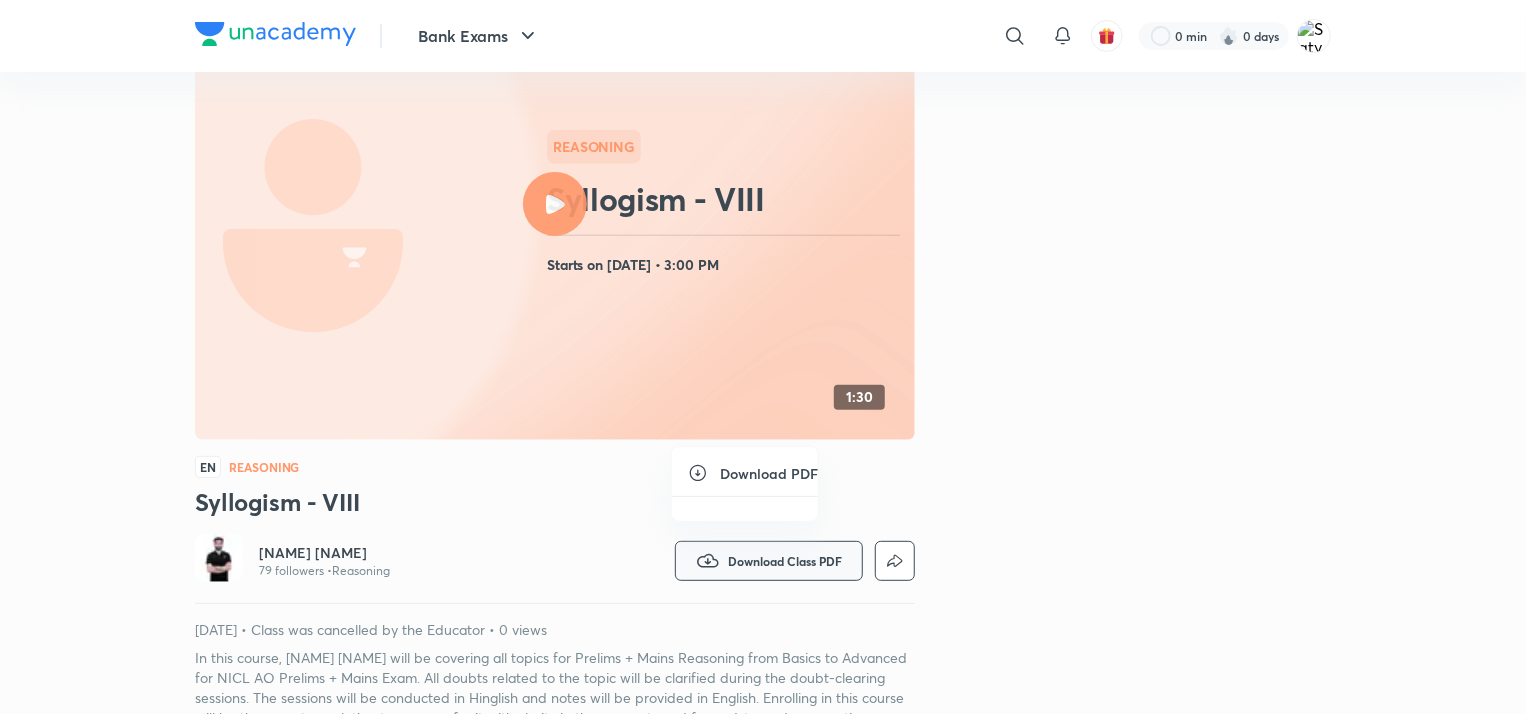 scroll, scrollTop: 174, scrollLeft: 0, axis: vertical 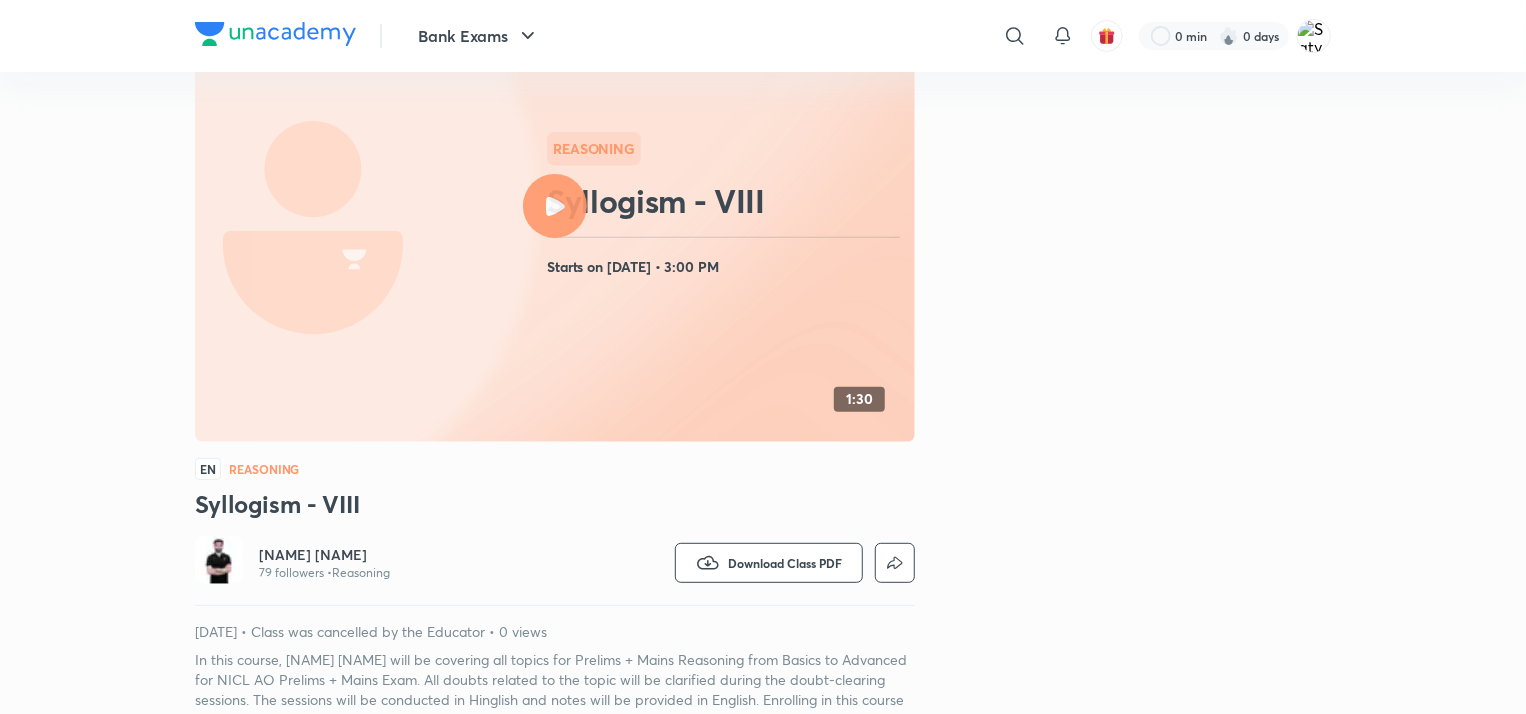 click at bounding box center (555, 206) 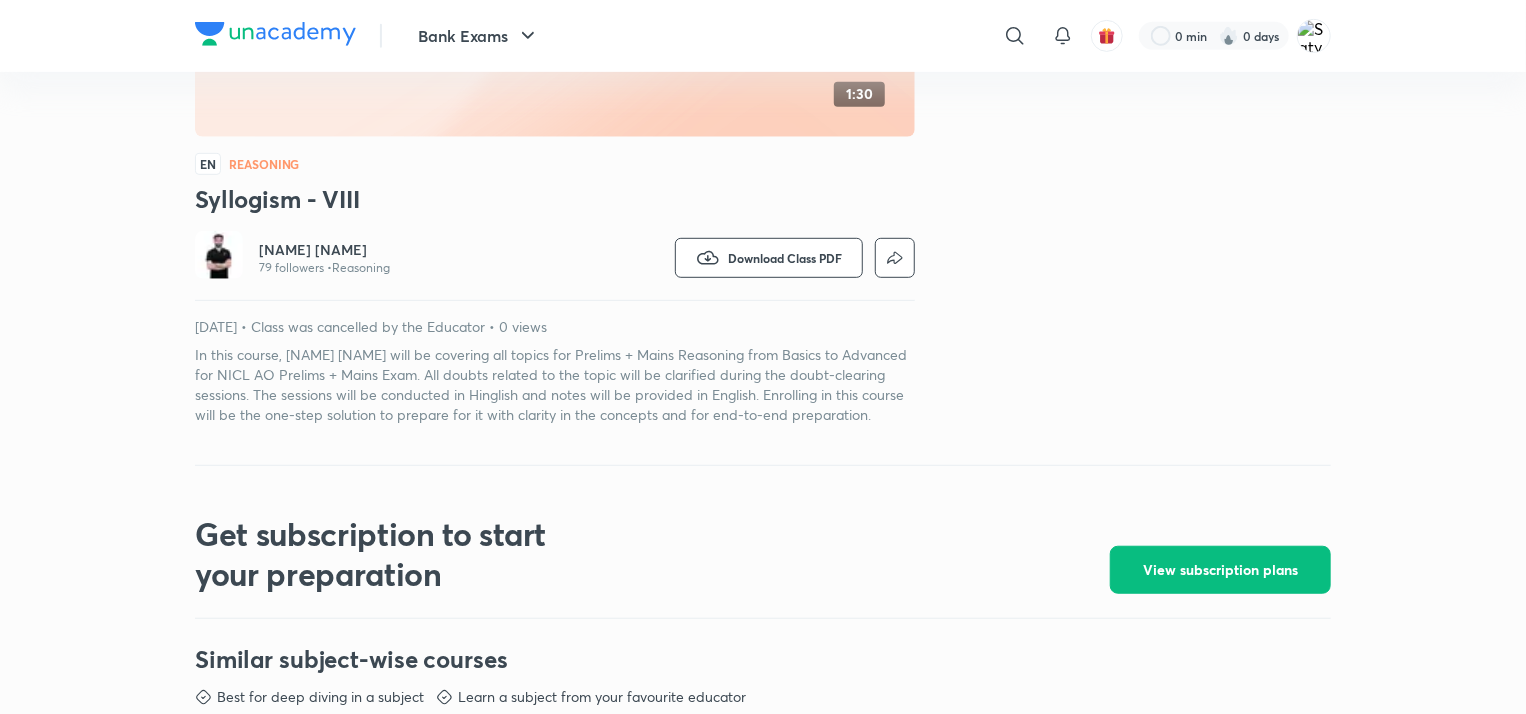 scroll, scrollTop: 502, scrollLeft: 0, axis: vertical 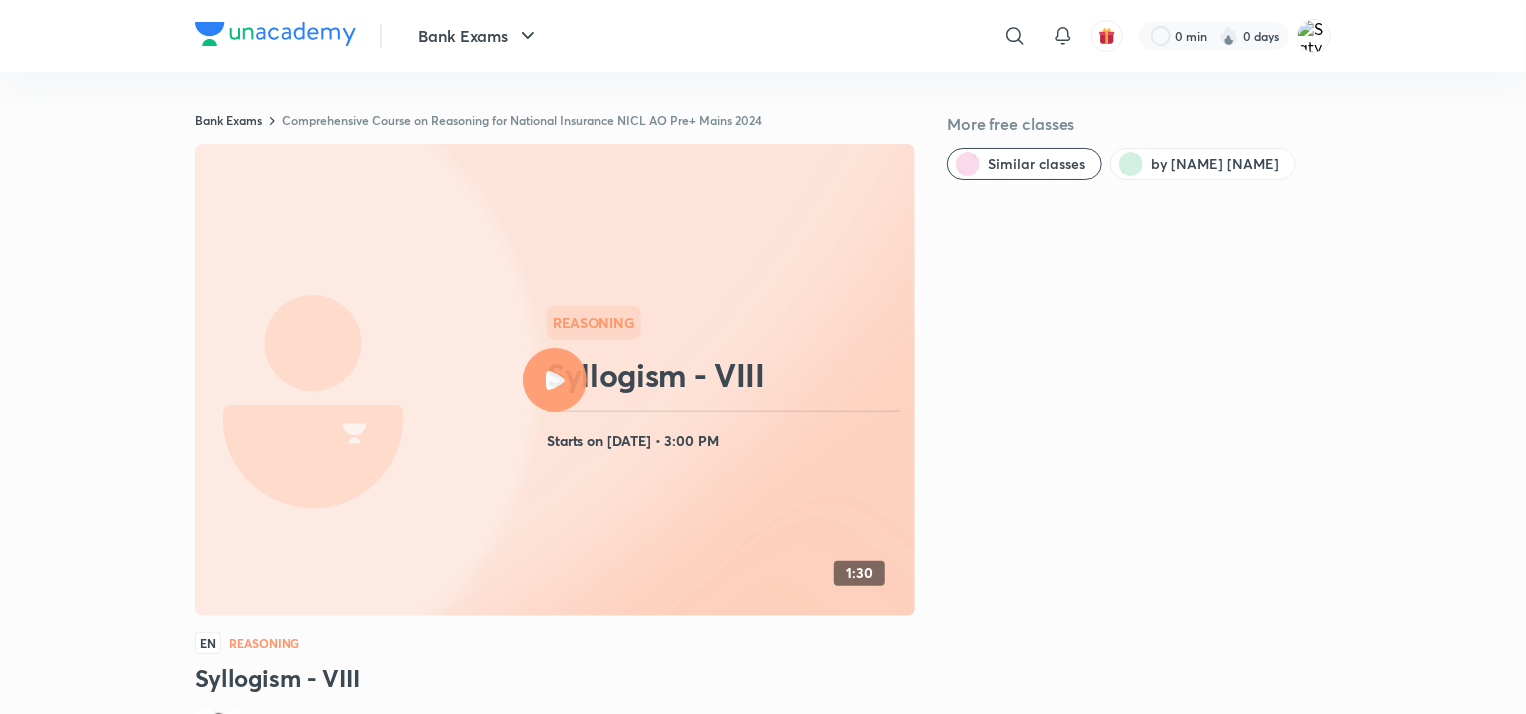 click on "Syllogism - VIII" at bounding box center (555, 678) 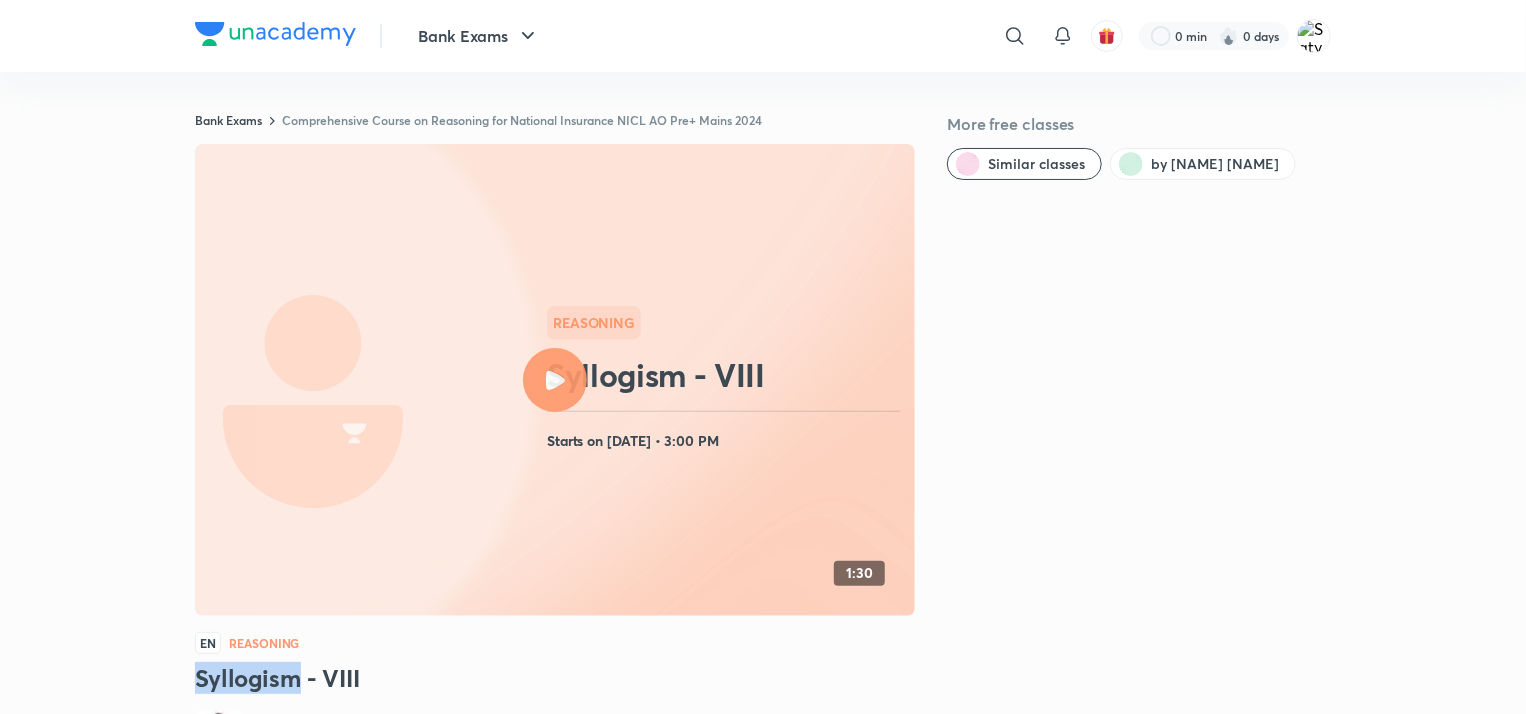 click on "Syllogism - VIII" at bounding box center [555, 678] 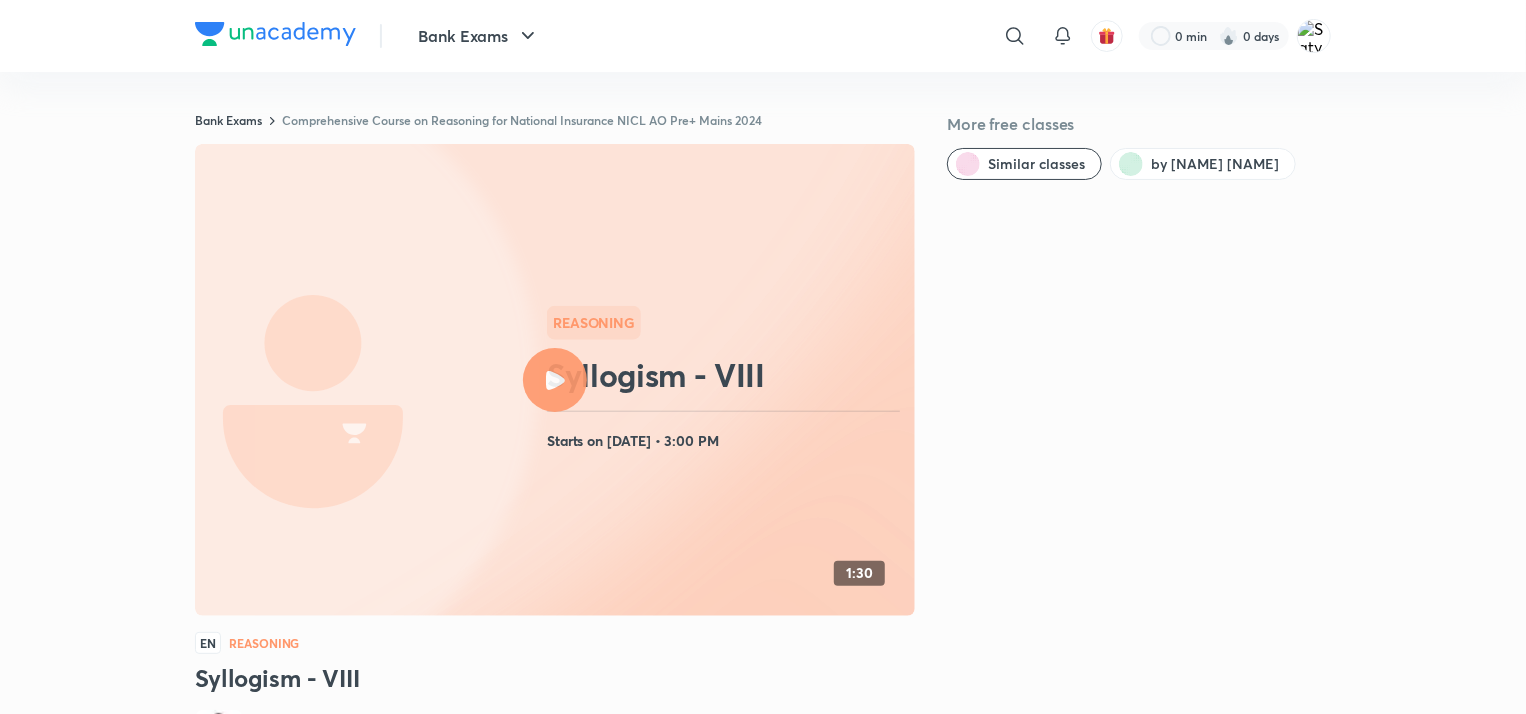 click 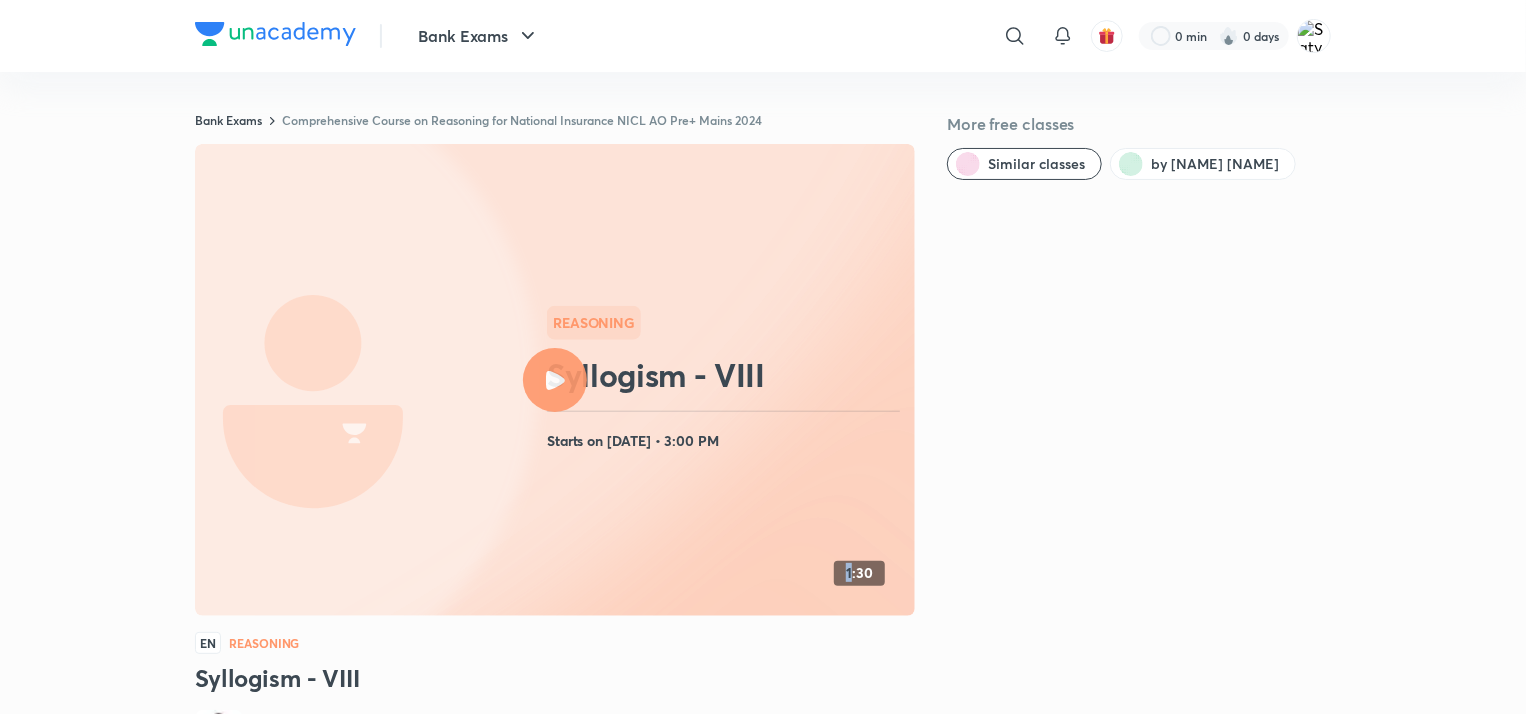 click at bounding box center (555, 380) 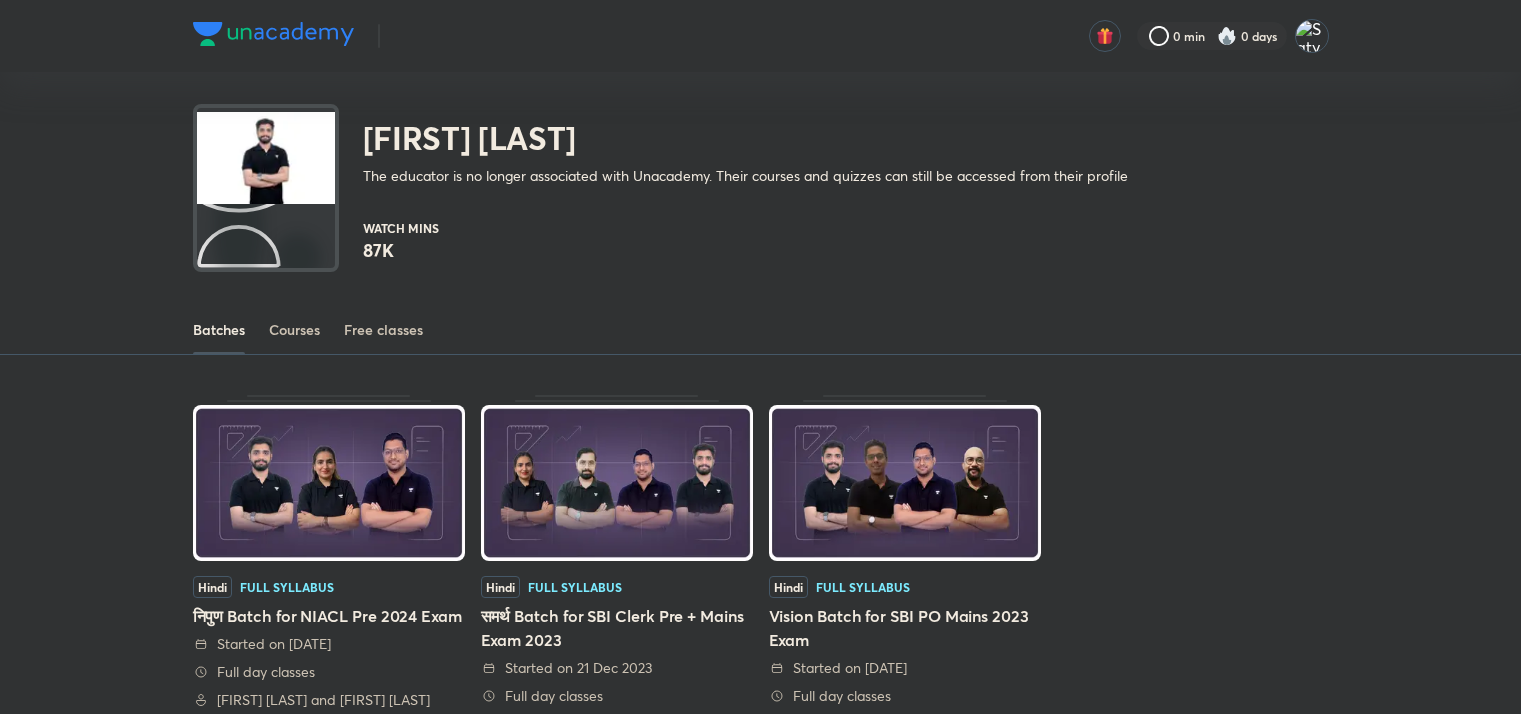 scroll, scrollTop: 0, scrollLeft: 0, axis: both 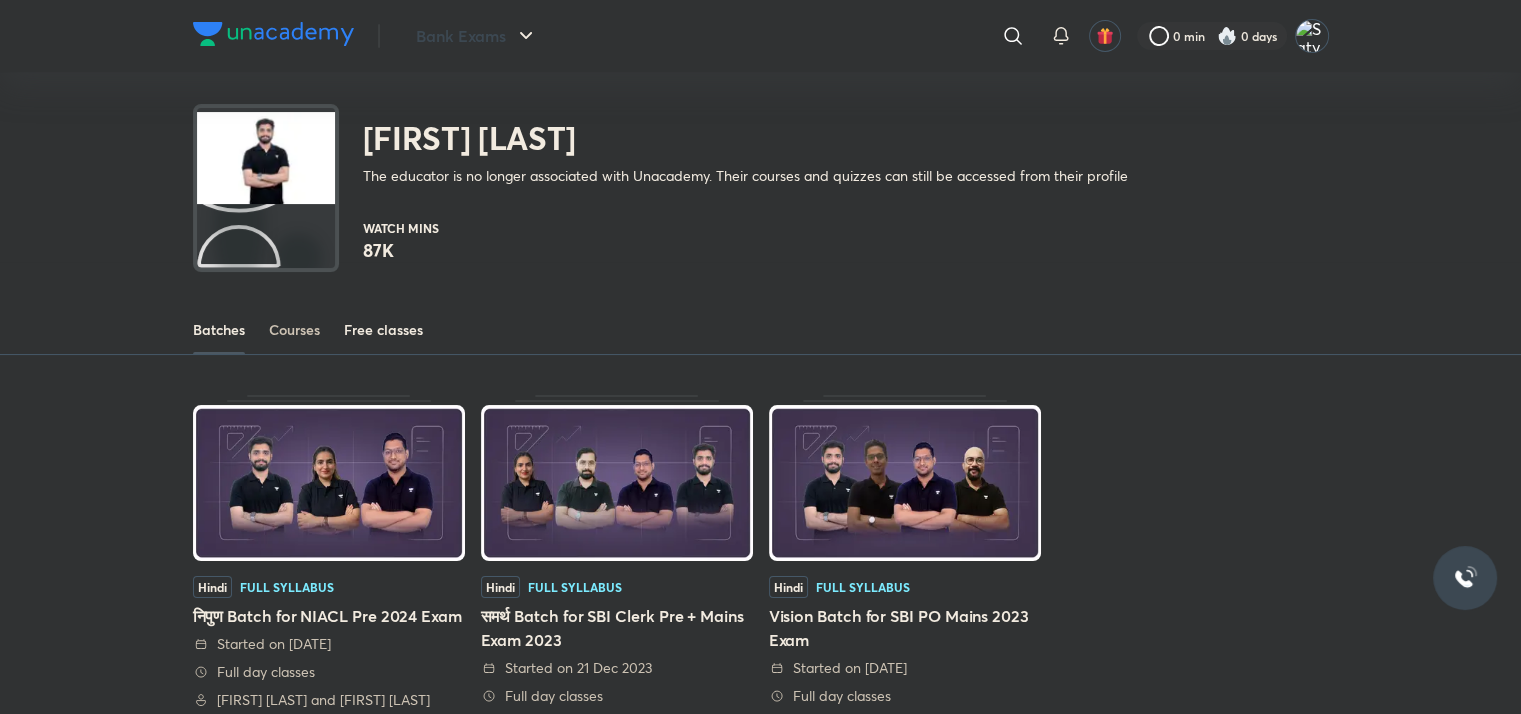 click on "Free classes" at bounding box center [383, 330] 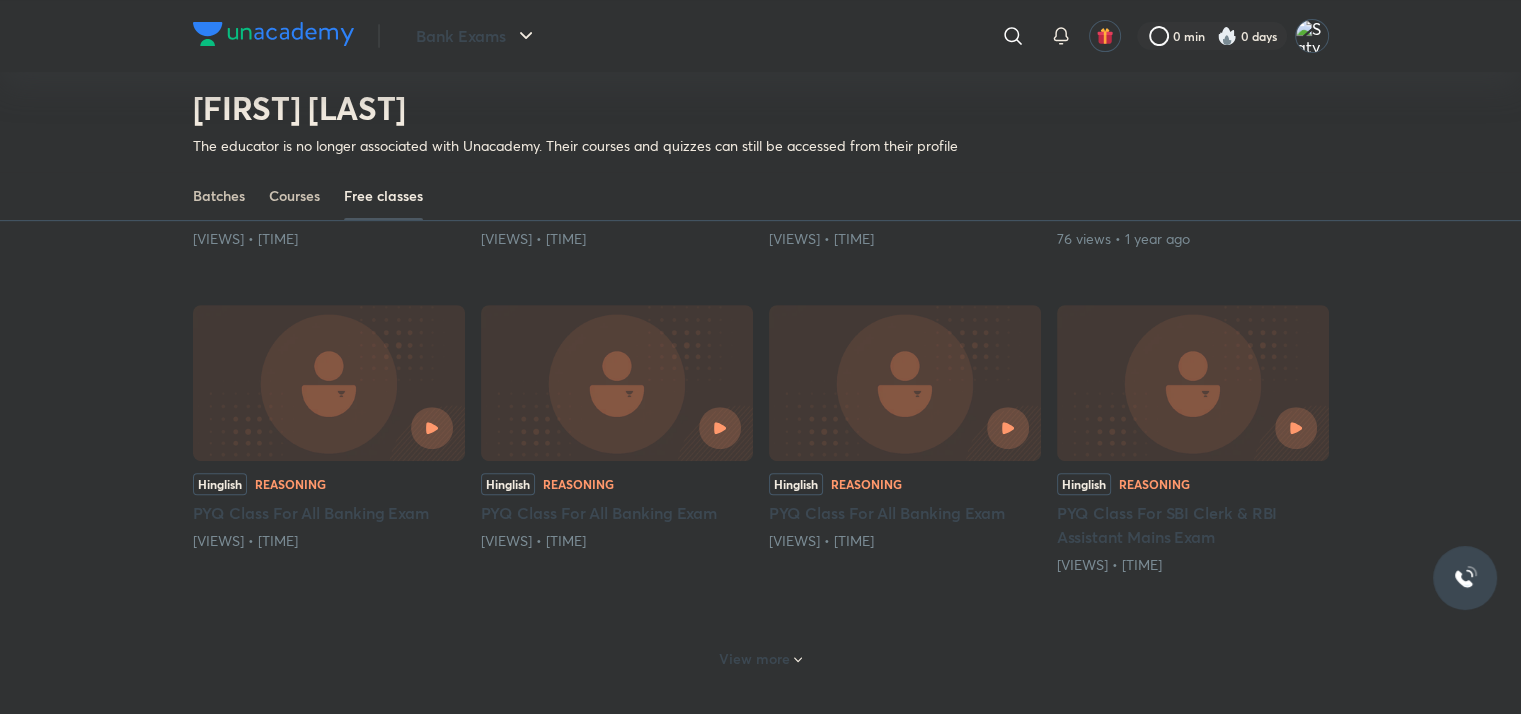 scroll, scrollTop: 922, scrollLeft: 0, axis: vertical 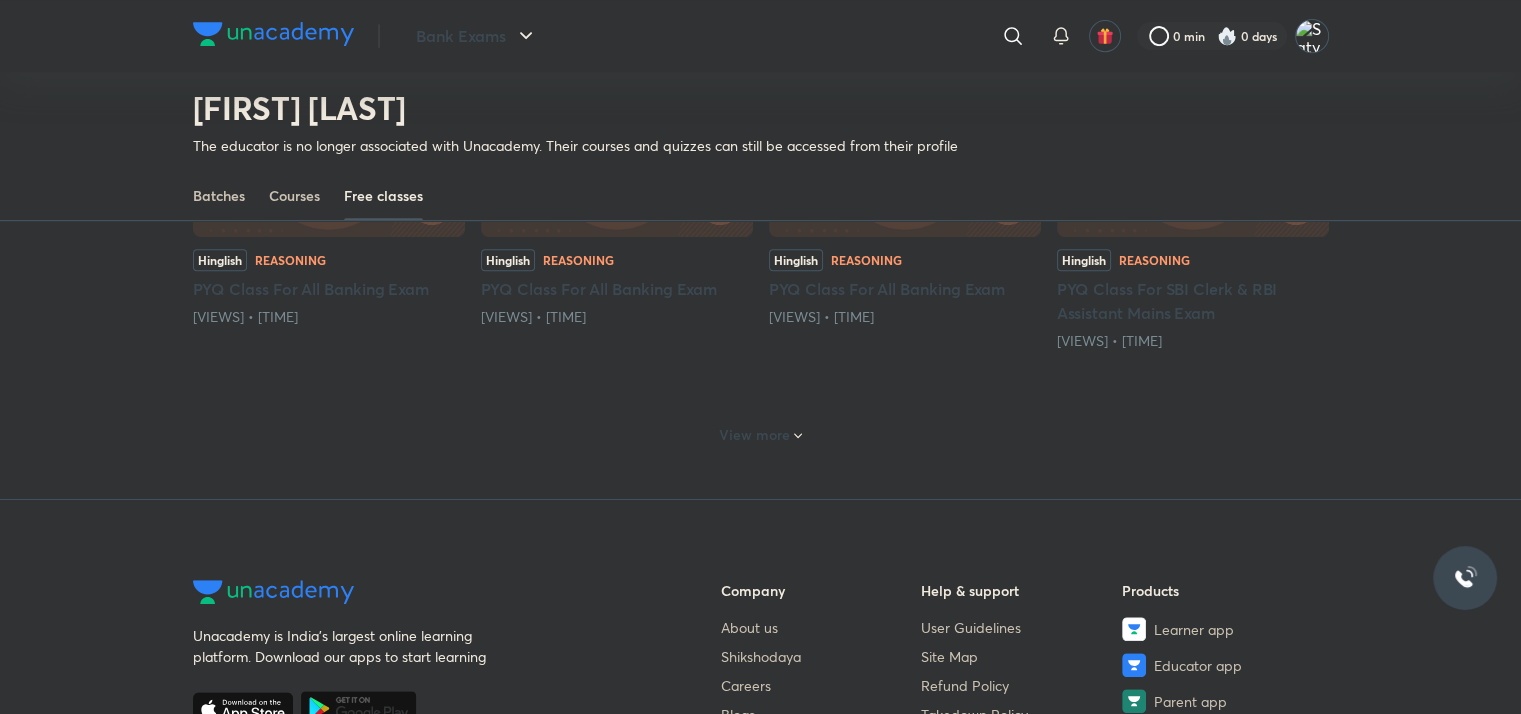 click on "View more" at bounding box center [754, 435] 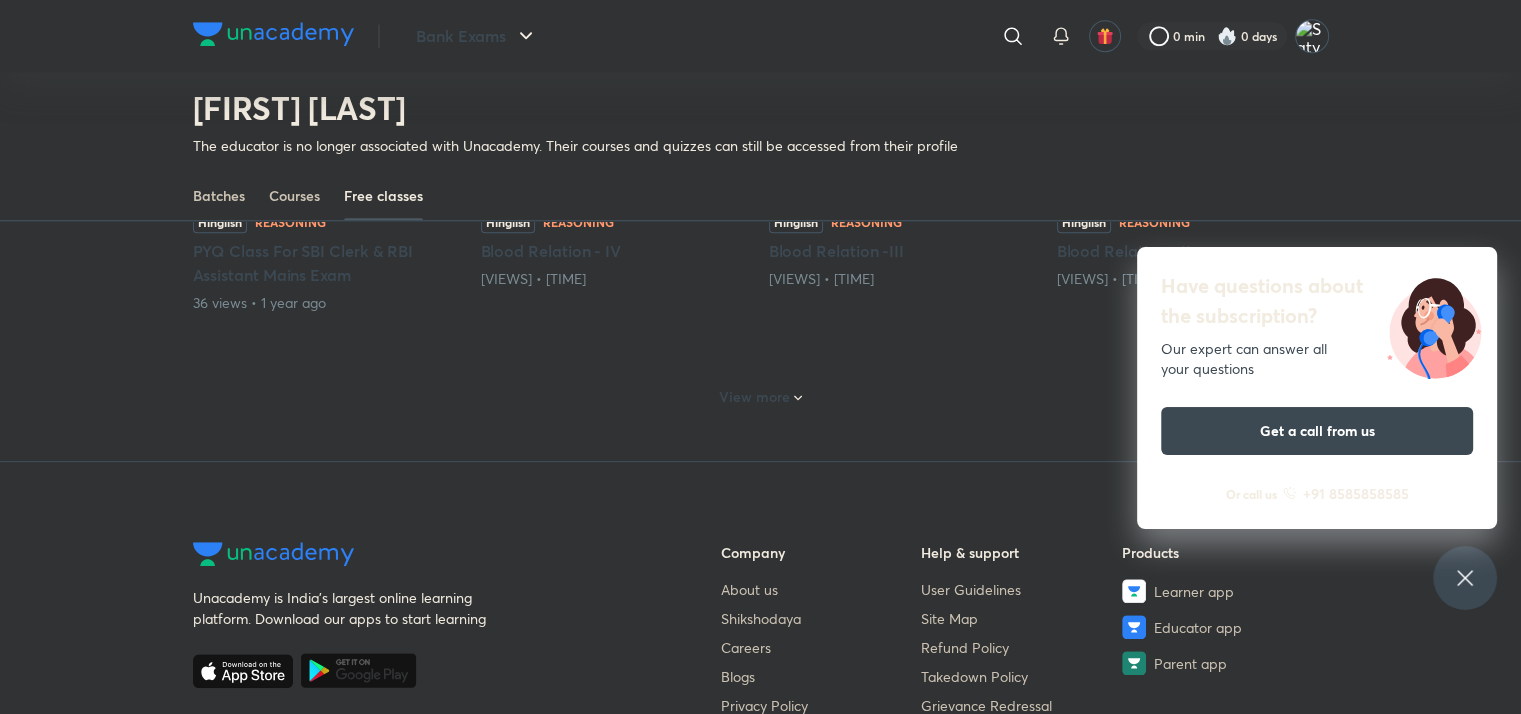 scroll, scrollTop: 2008, scrollLeft: 0, axis: vertical 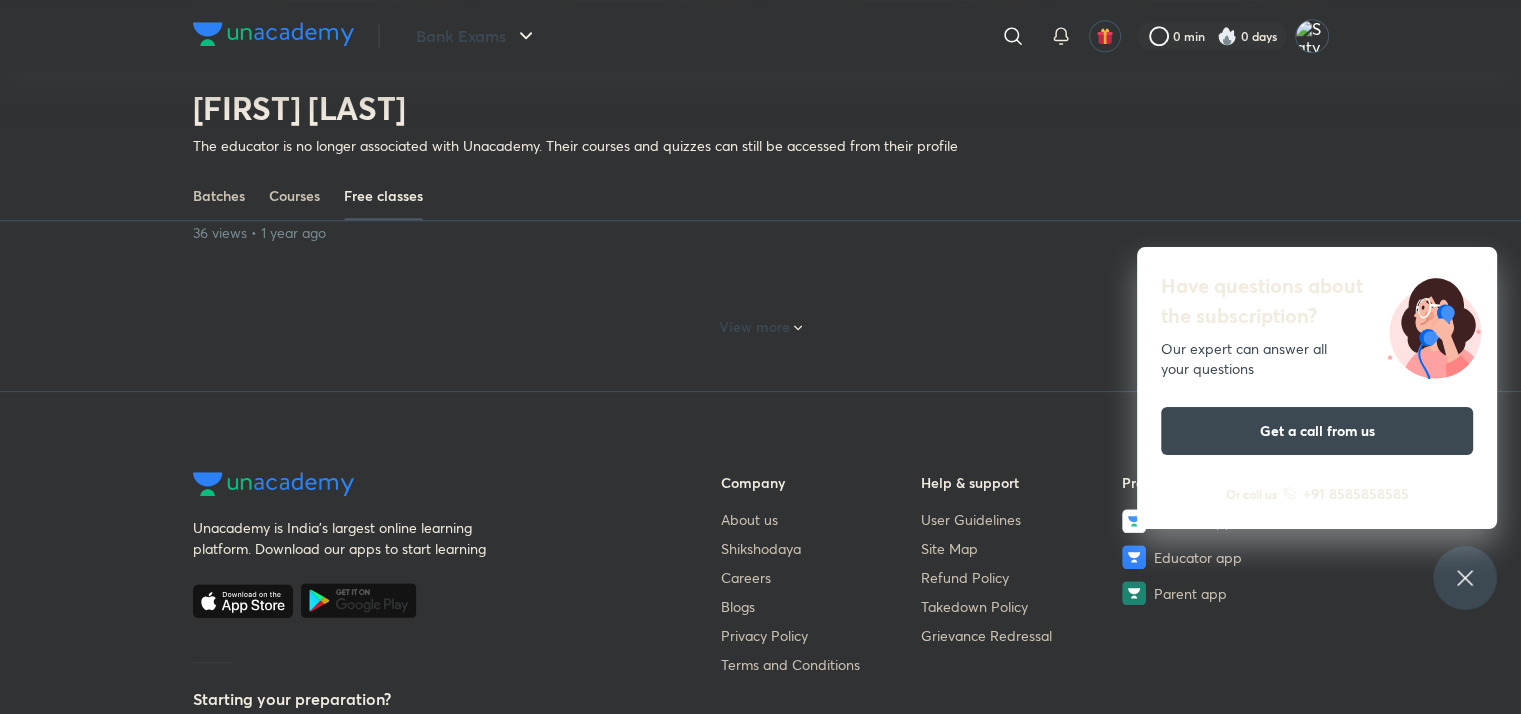 click on "View more" at bounding box center [754, 327] 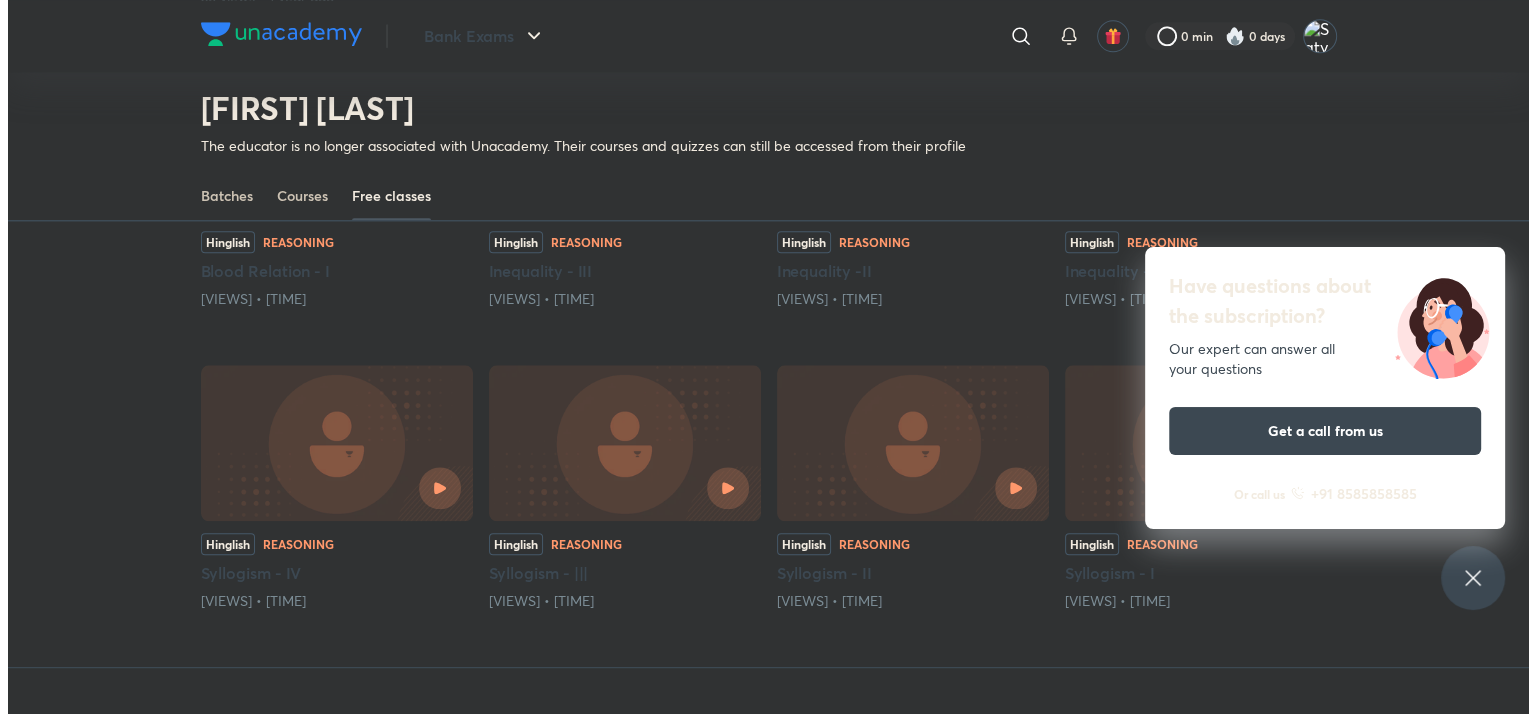 scroll, scrollTop: 2254, scrollLeft: 0, axis: vertical 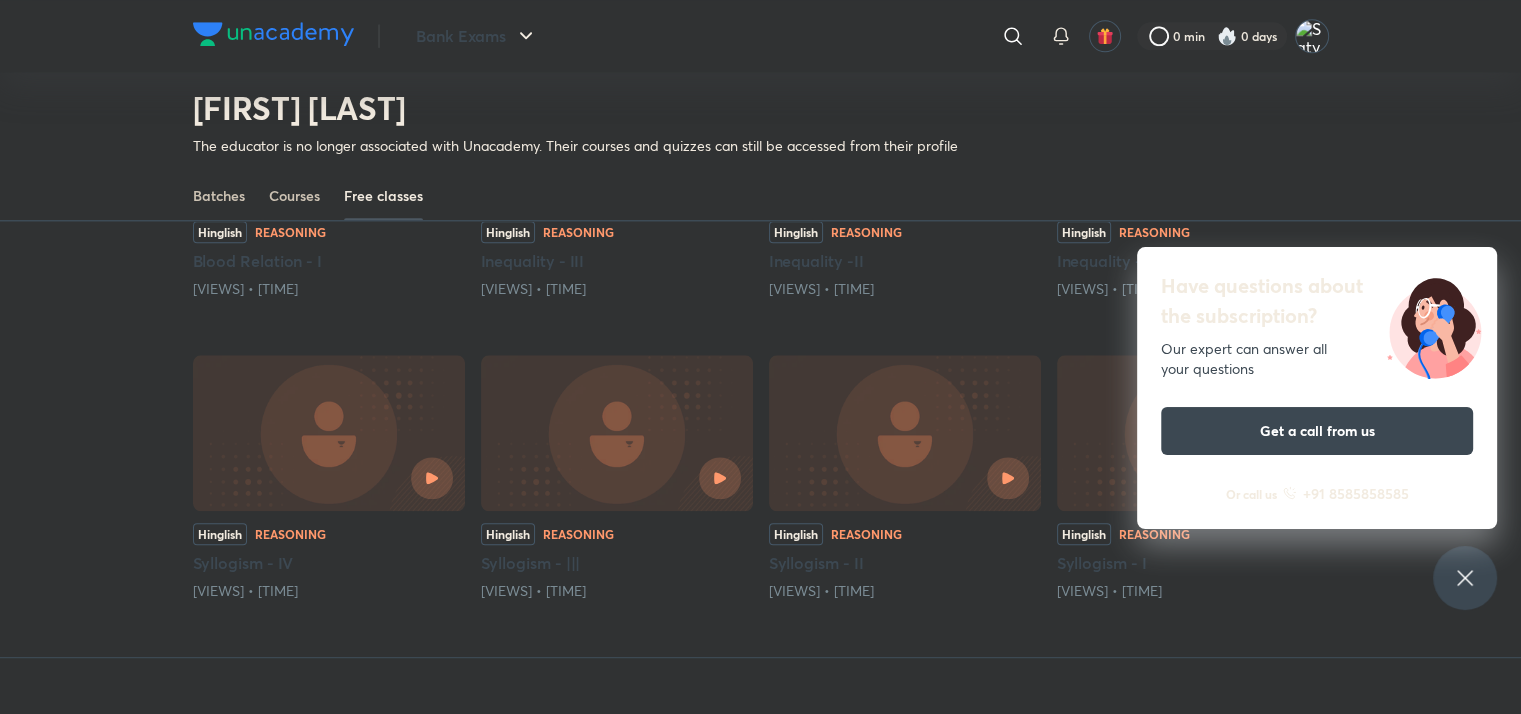 click on "Syllogism - |||" at bounding box center [617, 563] 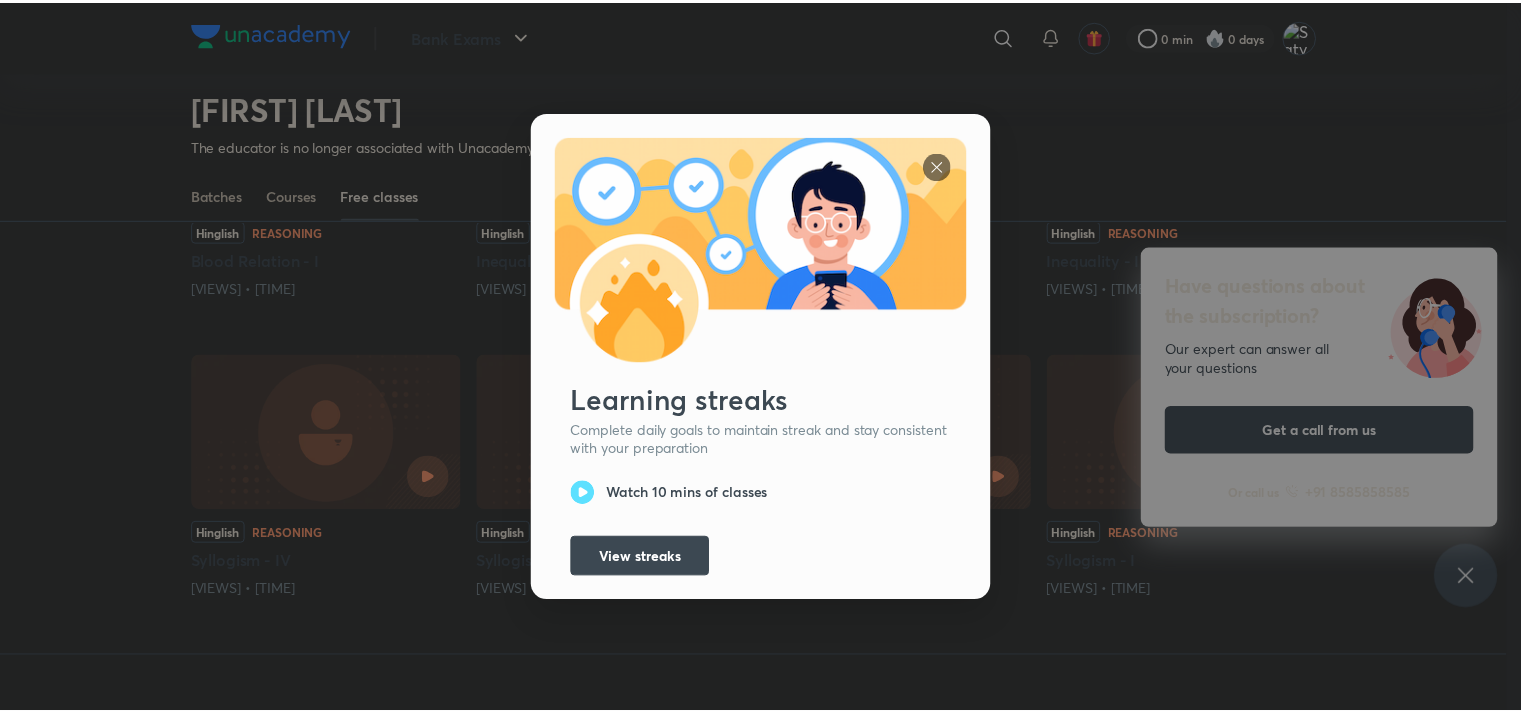 scroll, scrollTop: 0, scrollLeft: 0, axis: both 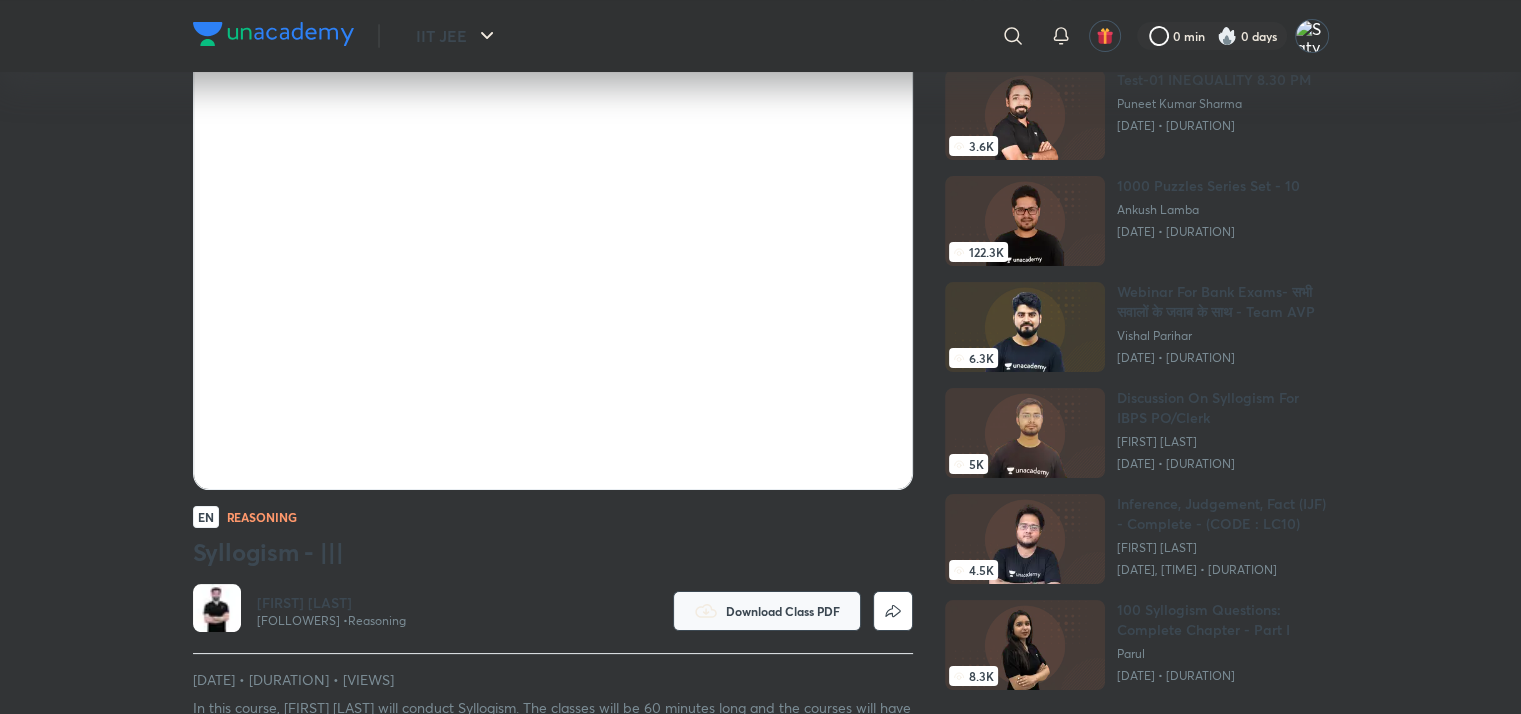 click on "Download Class PDF" at bounding box center [783, 611] 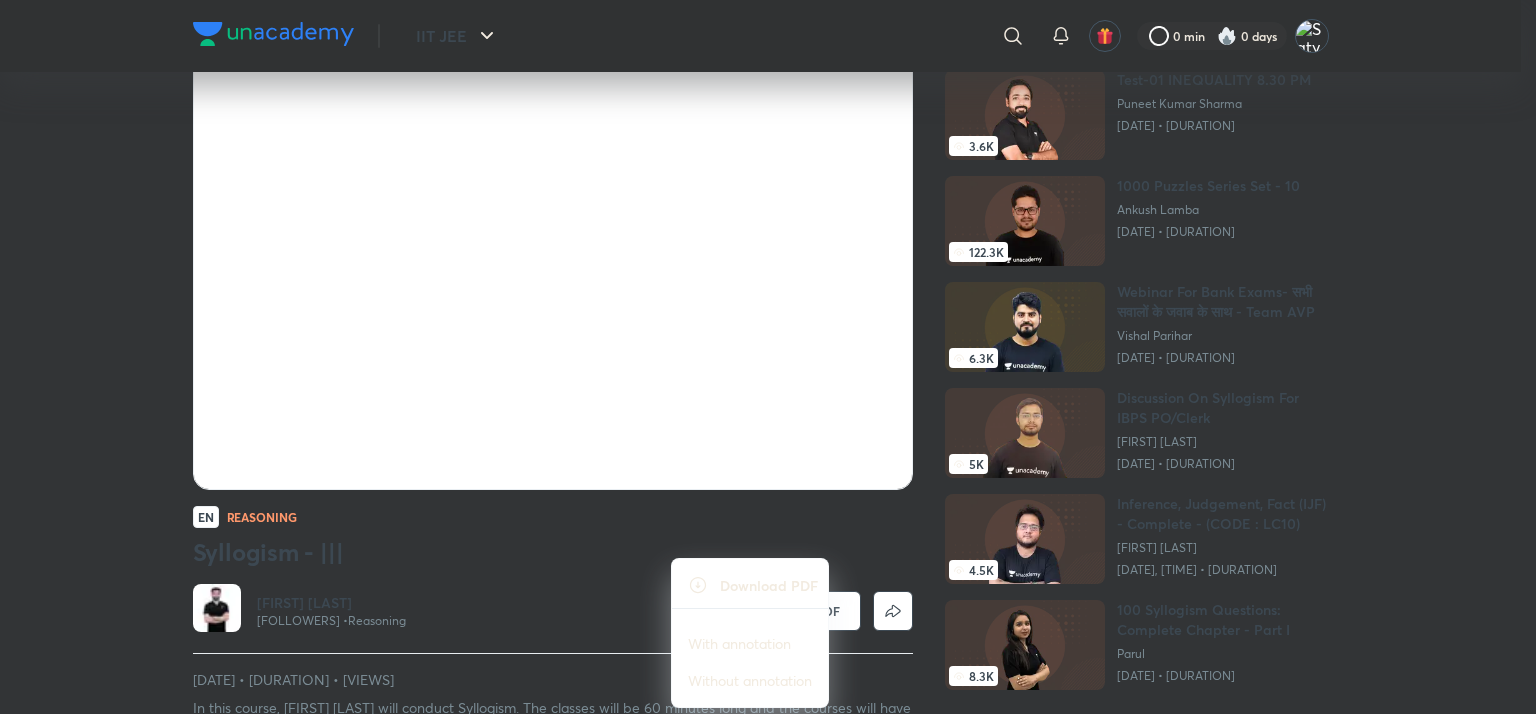 click at bounding box center (768, 357) 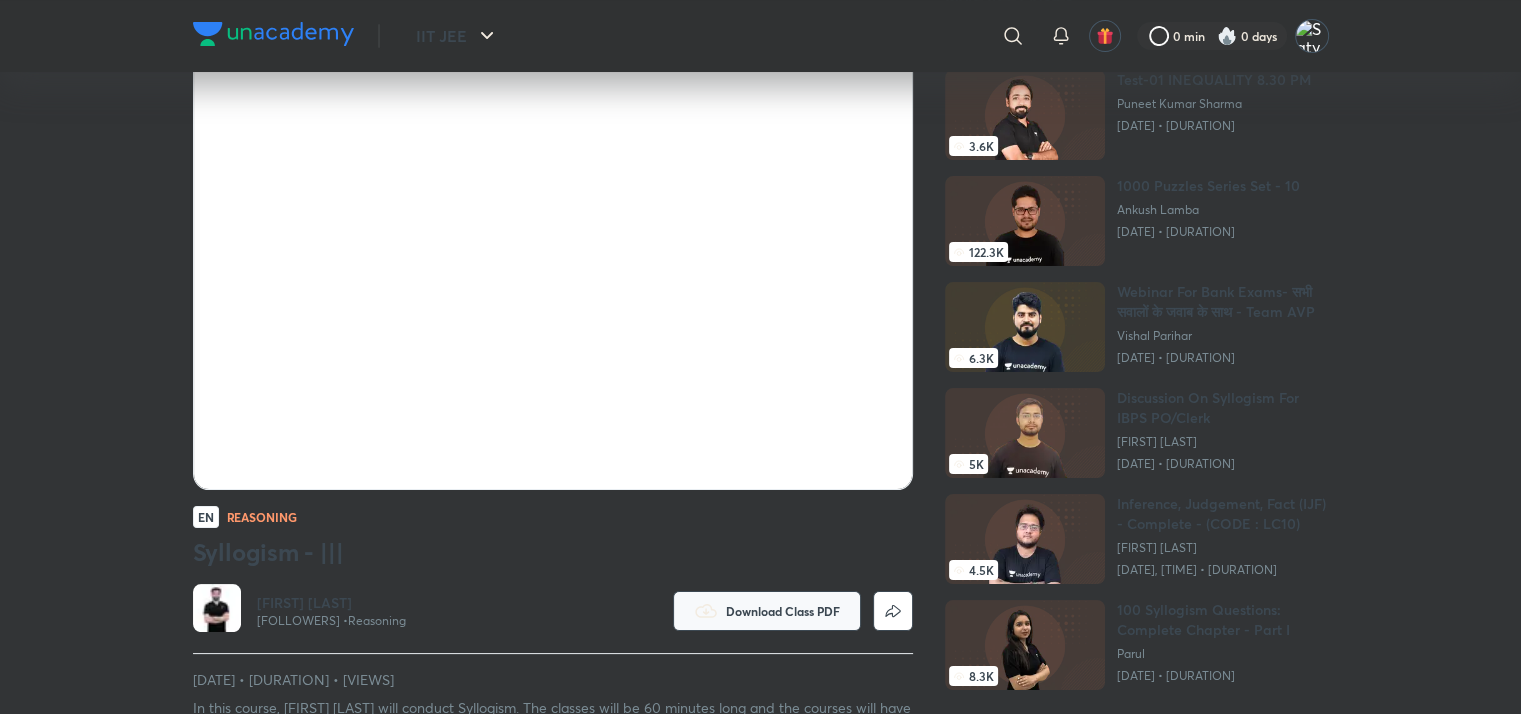 click on "Download Class PDF" at bounding box center (783, 611) 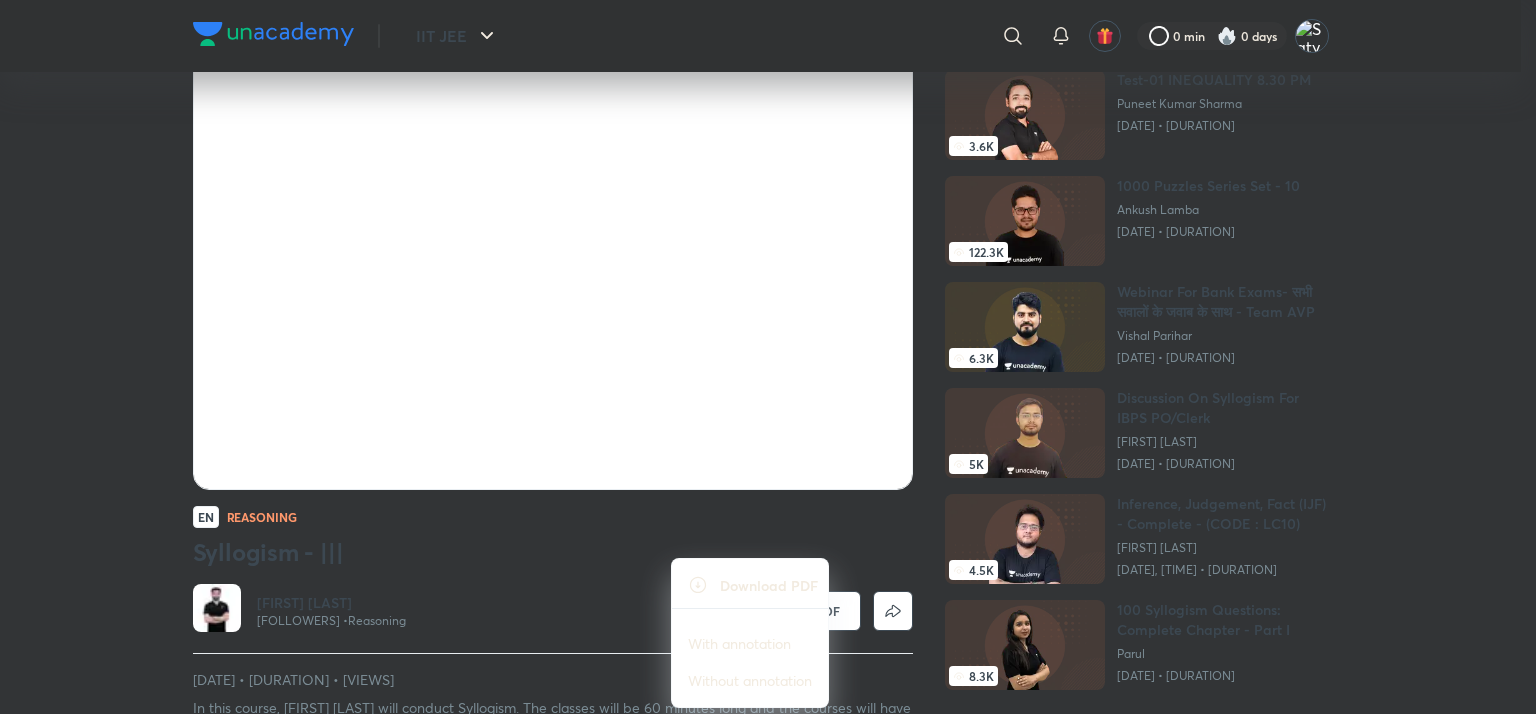 click on "With annotation" at bounding box center [739, 643] 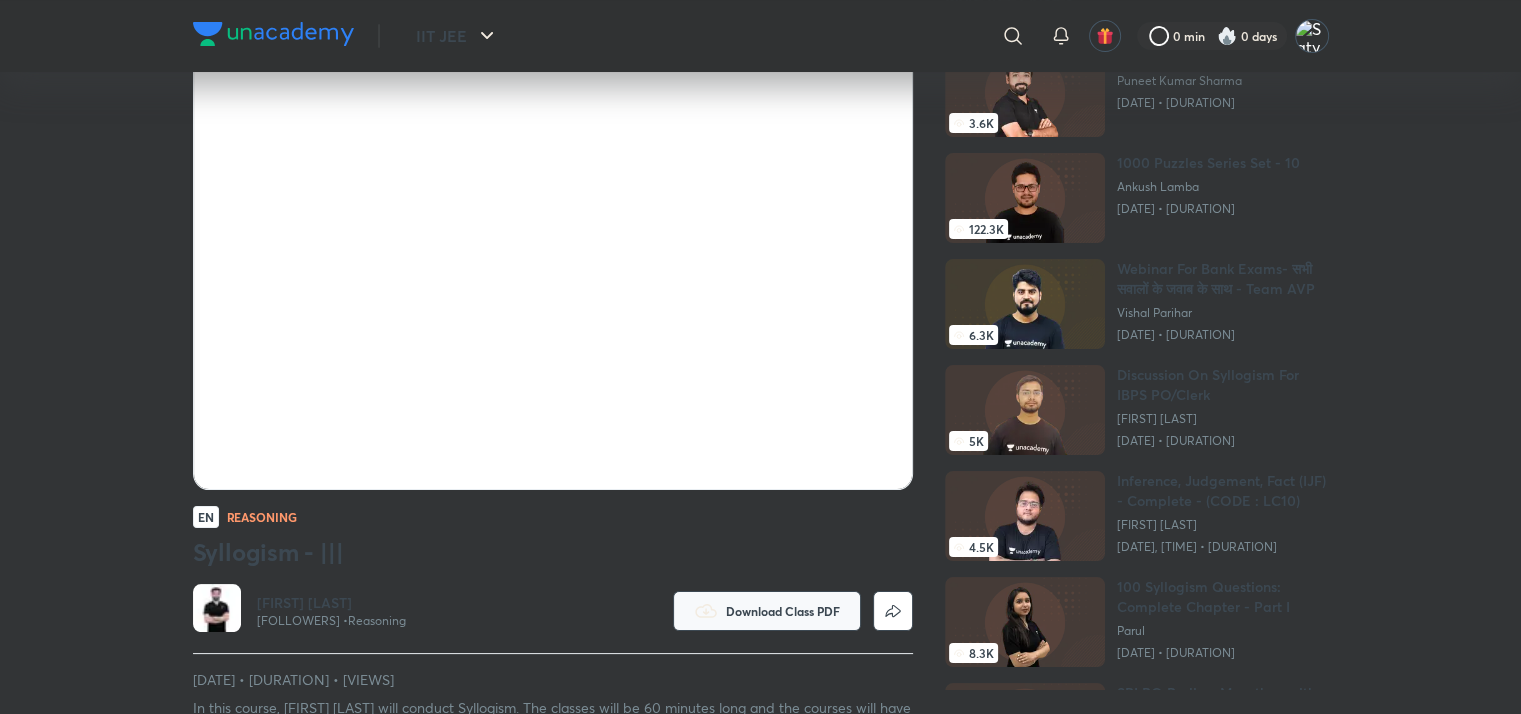 scroll, scrollTop: 0, scrollLeft: 0, axis: both 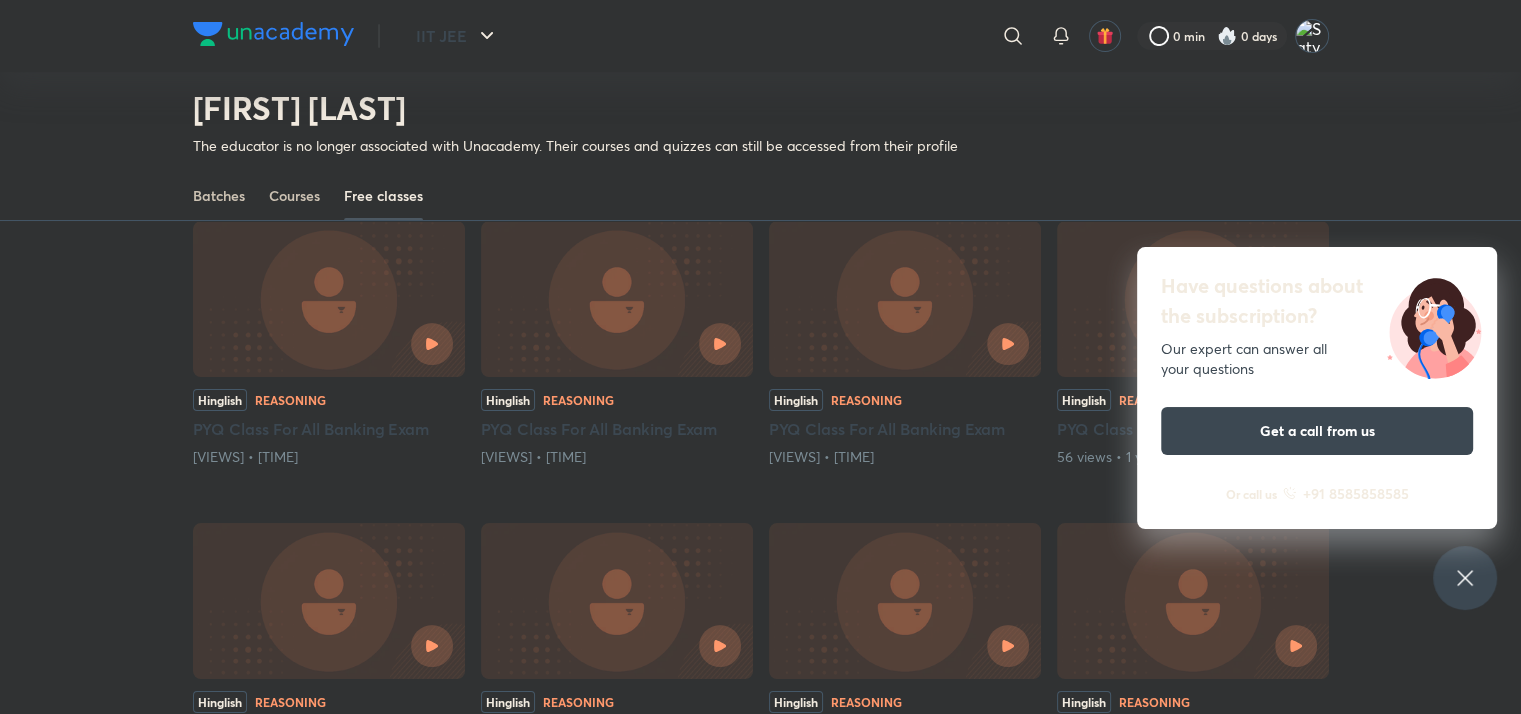 click on "PYQ Class For All Banking Exam" at bounding box center [617, 429] 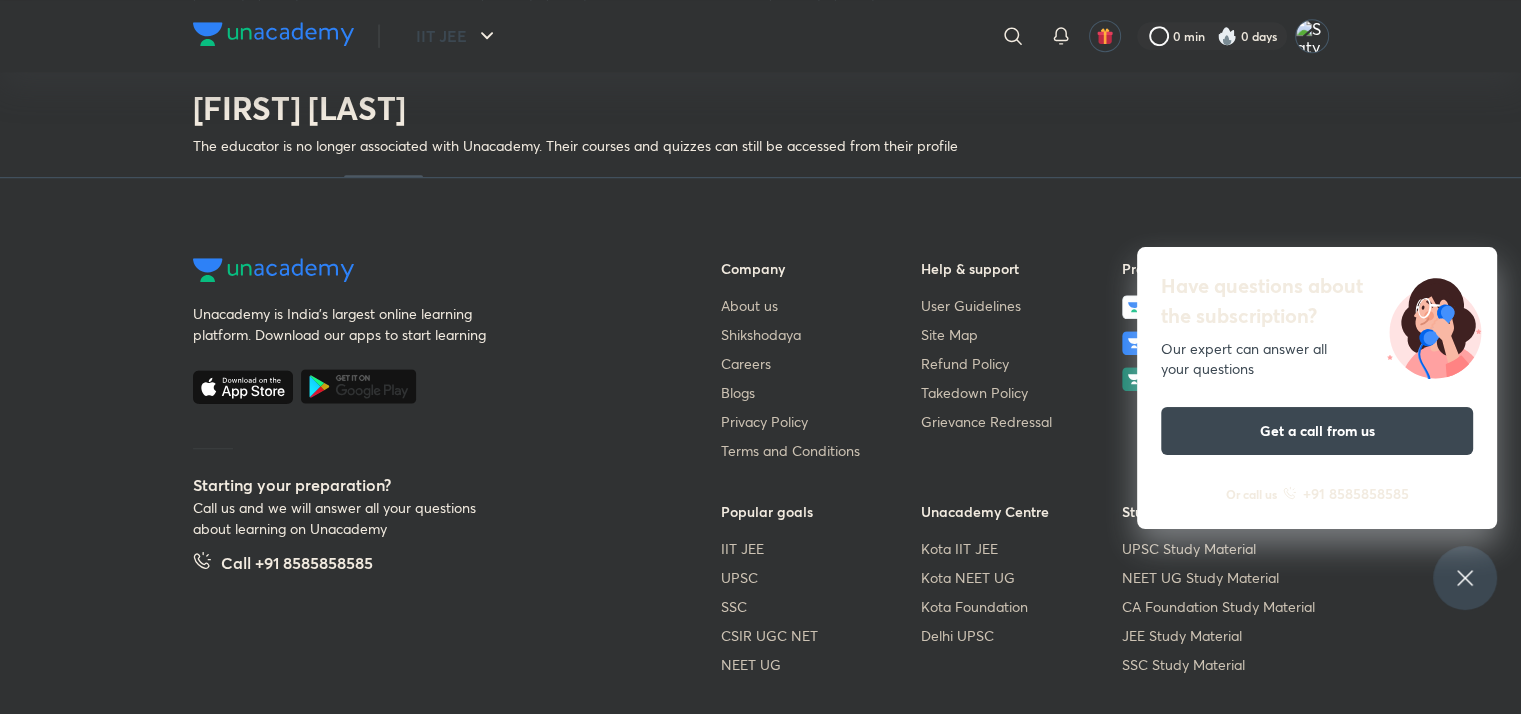 scroll, scrollTop: 1372, scrollLeft: 0, axis: vertical 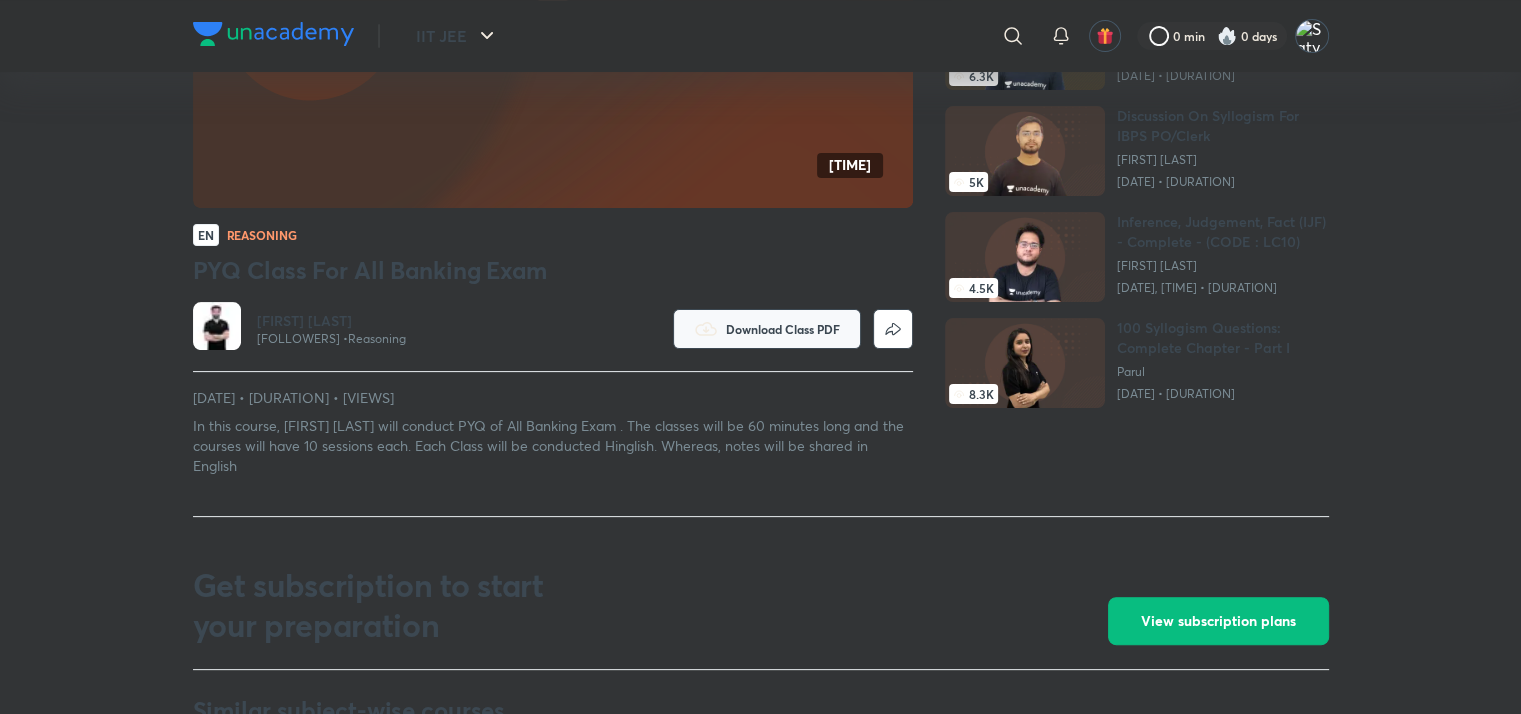 click on "Download Class PDF" at bounding box center [783, 329] 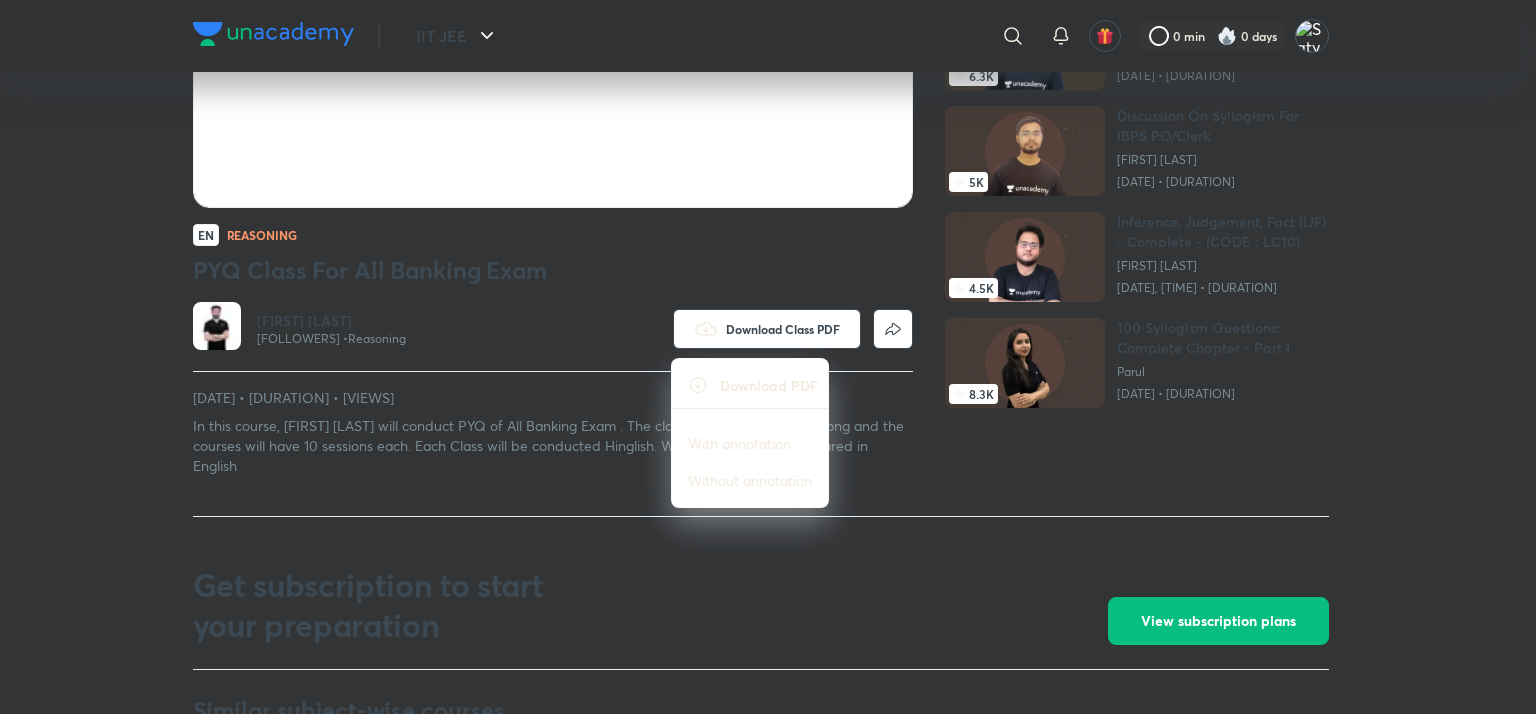 click on "With annotation" at bounding box center [739, 443] 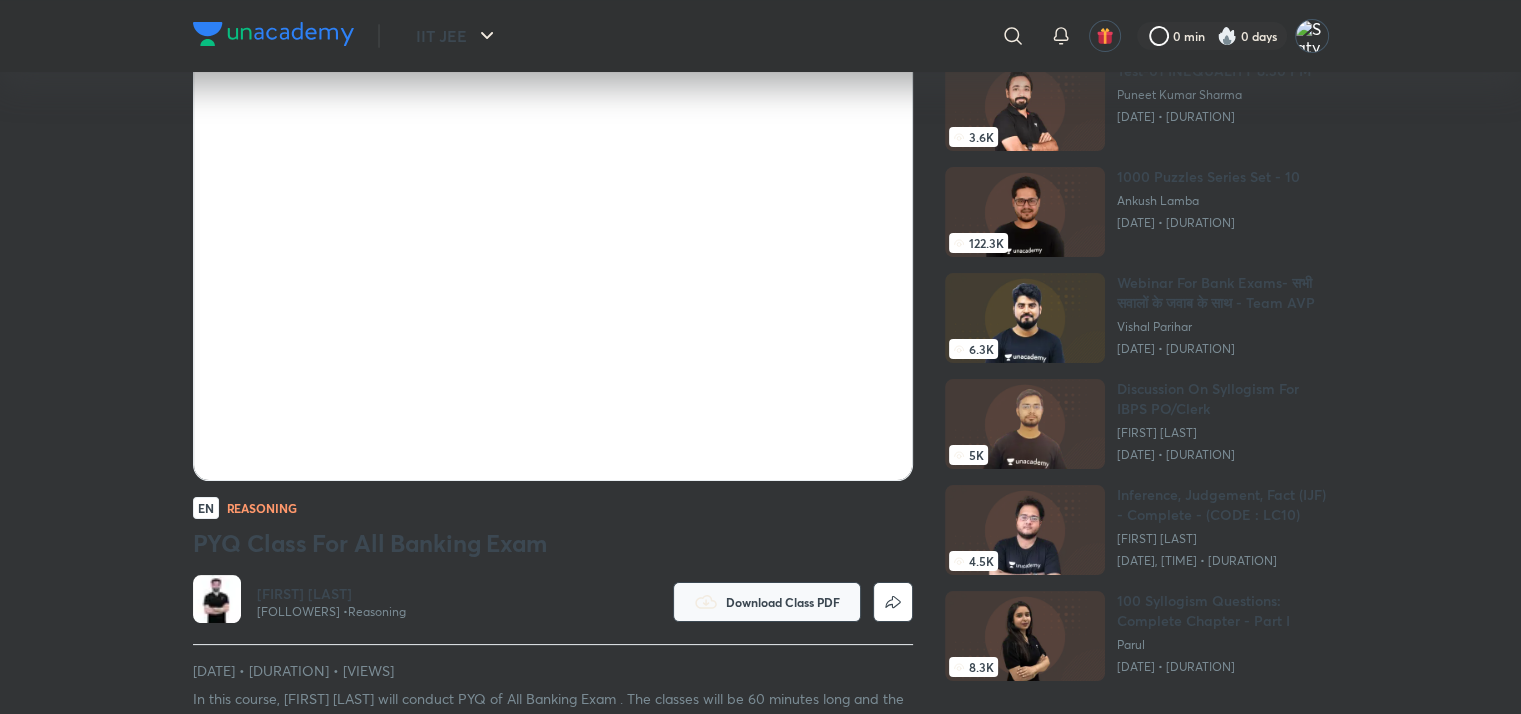 scroll, scrollTop: 0, scrollLeft: 0, axis: both 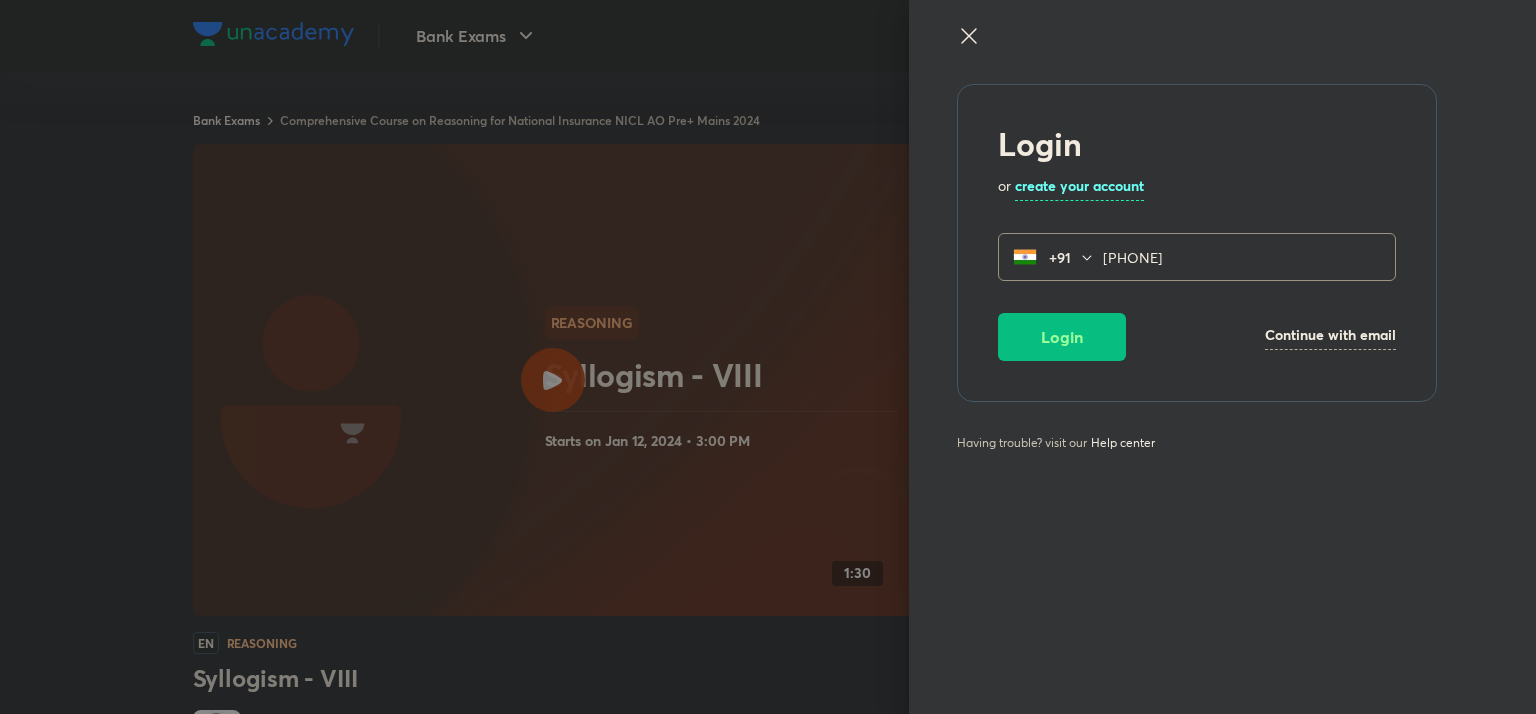 type on "7000565724" 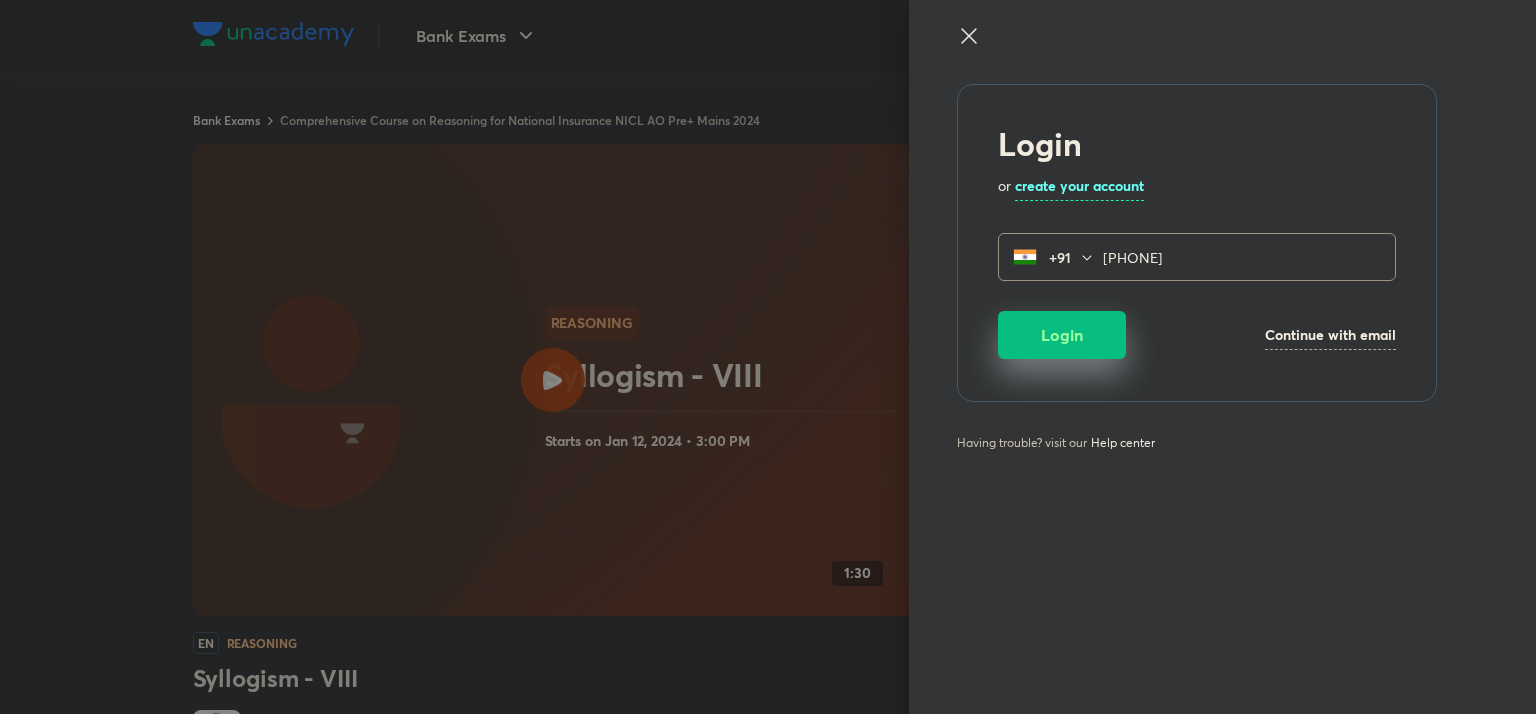 click on "Login" at bounding box center (1062, 335) 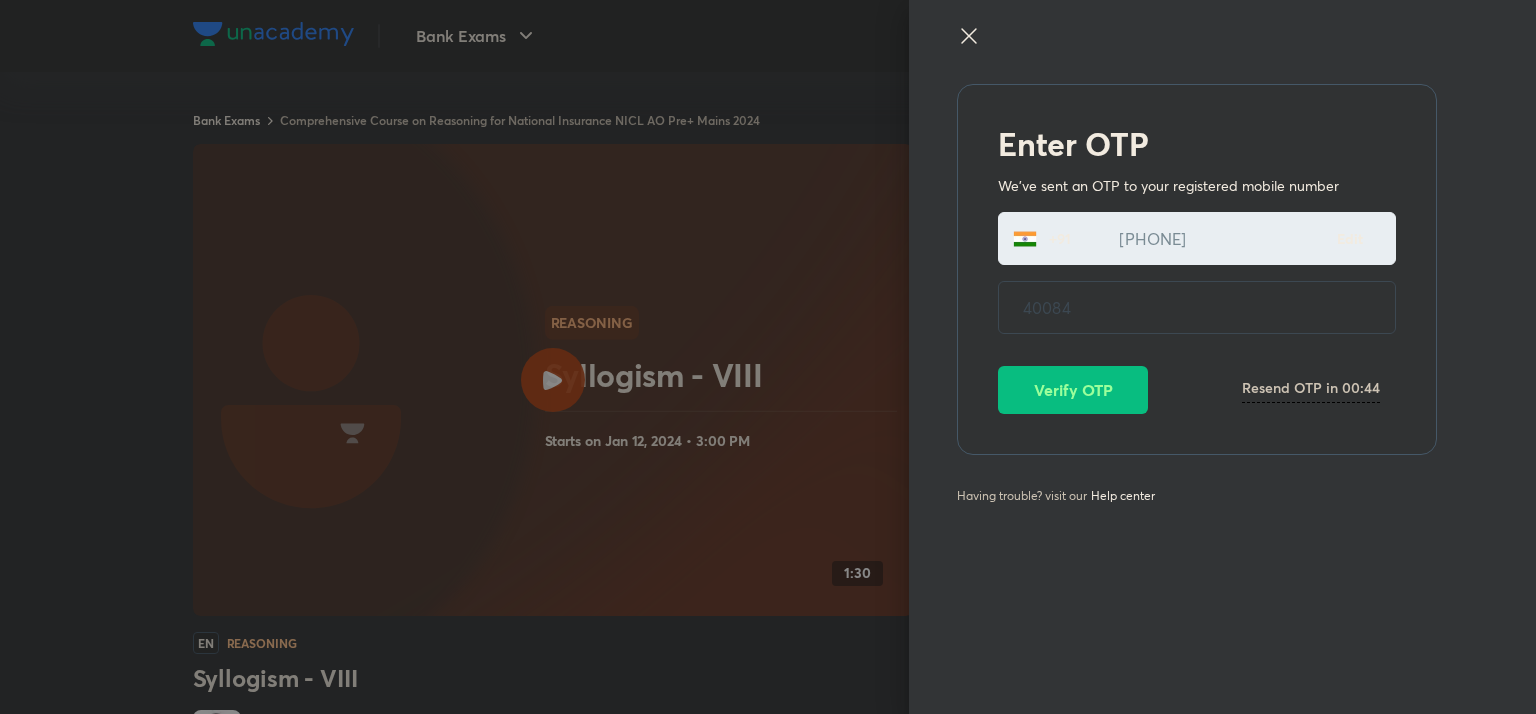 type on "400845" 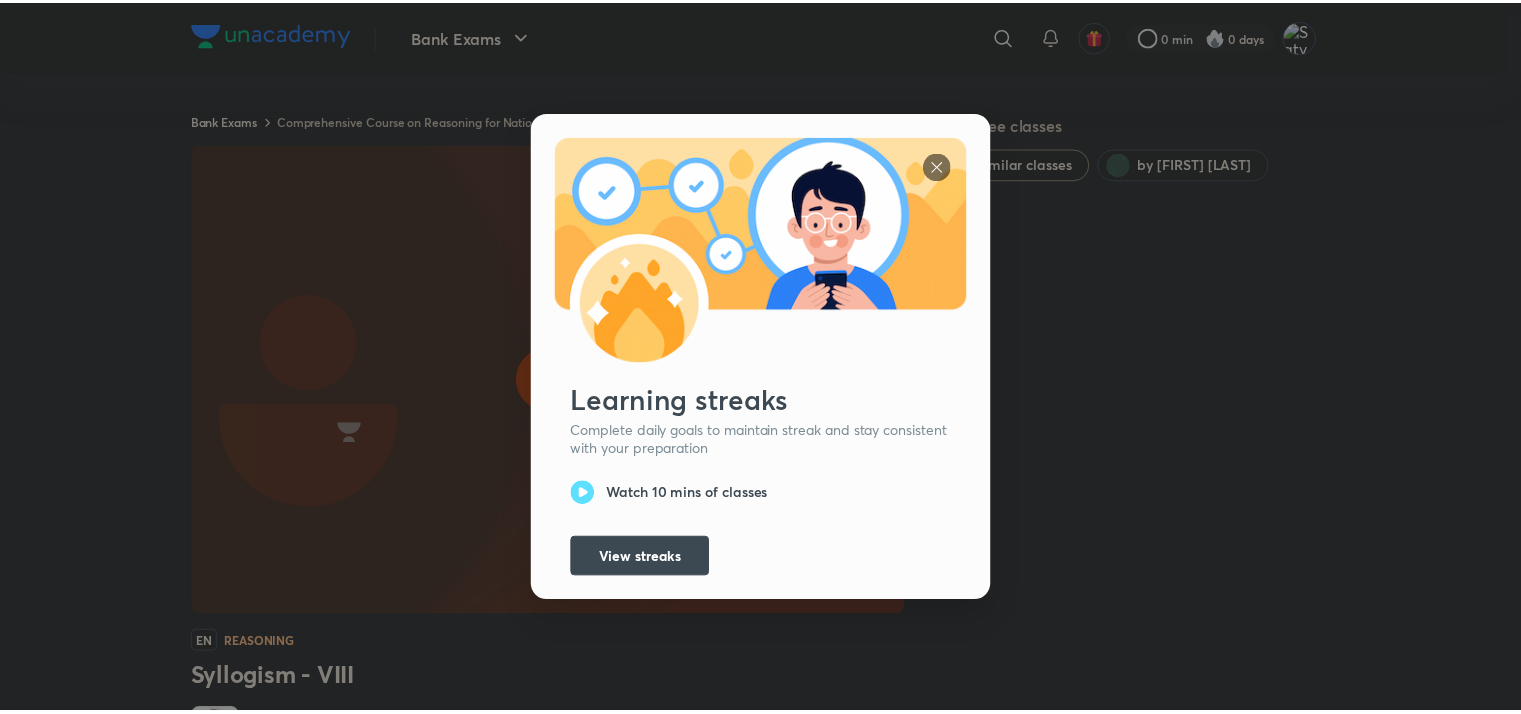 scroll, scrollTop: 0, scrollLeft: 0, axis: both 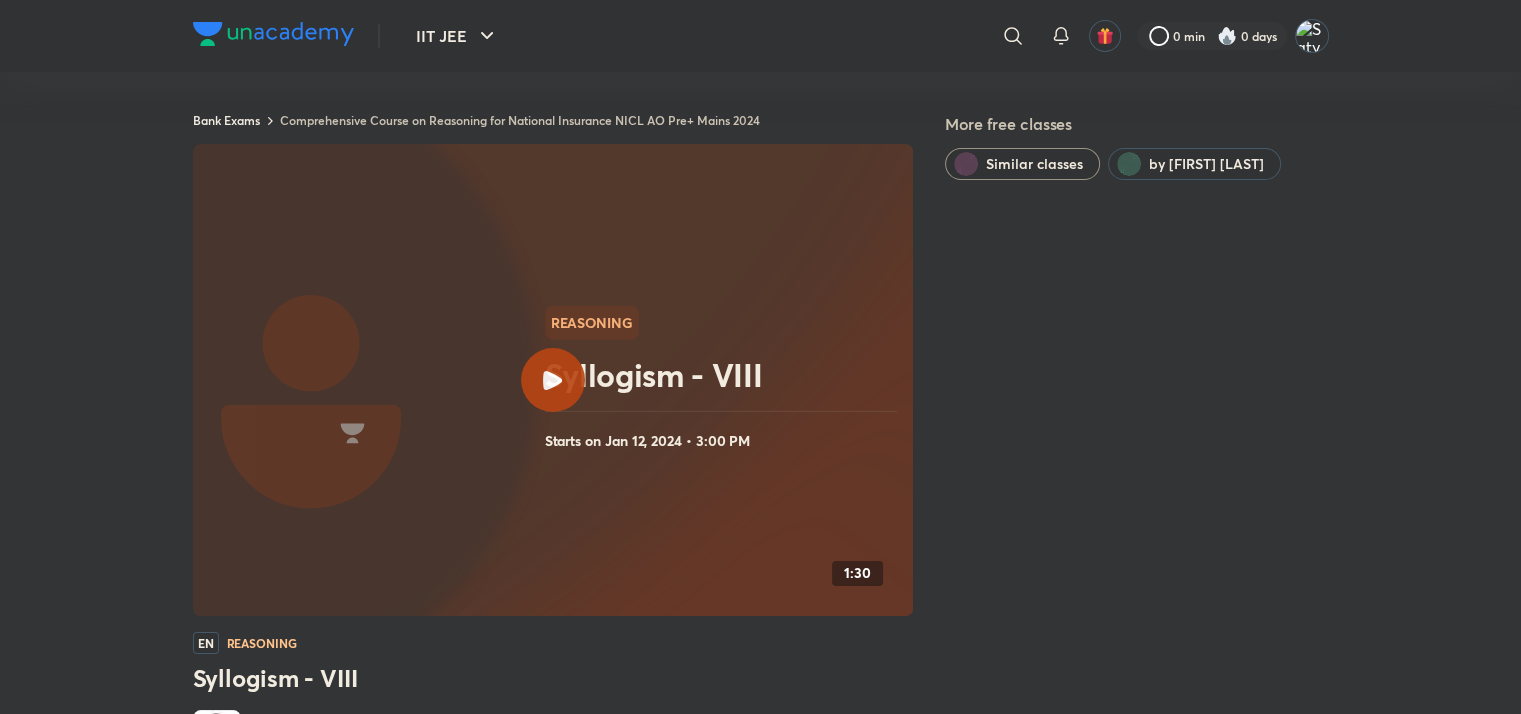 click at bounding box center [553, 380] 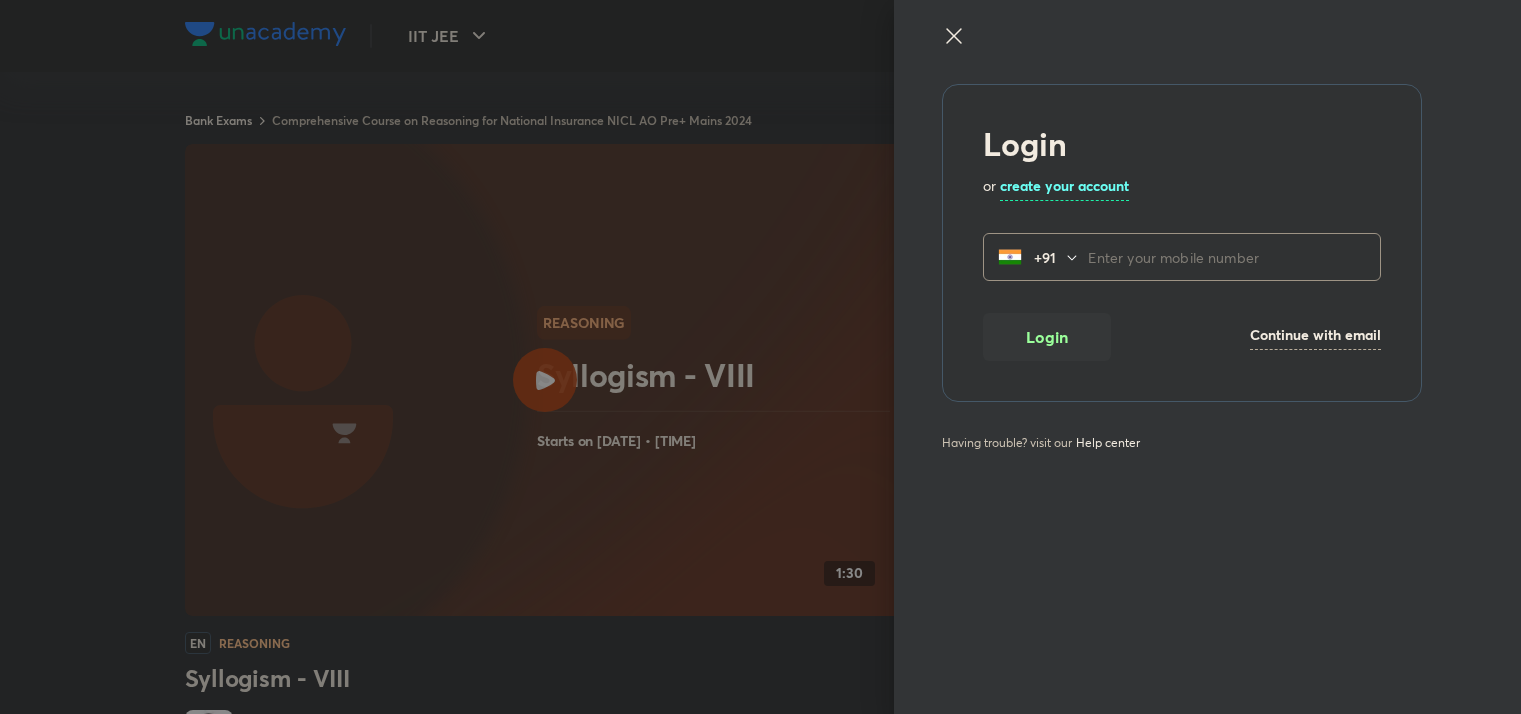 scroll, scrollTop: 0, scrollLeft: 0, axis: both 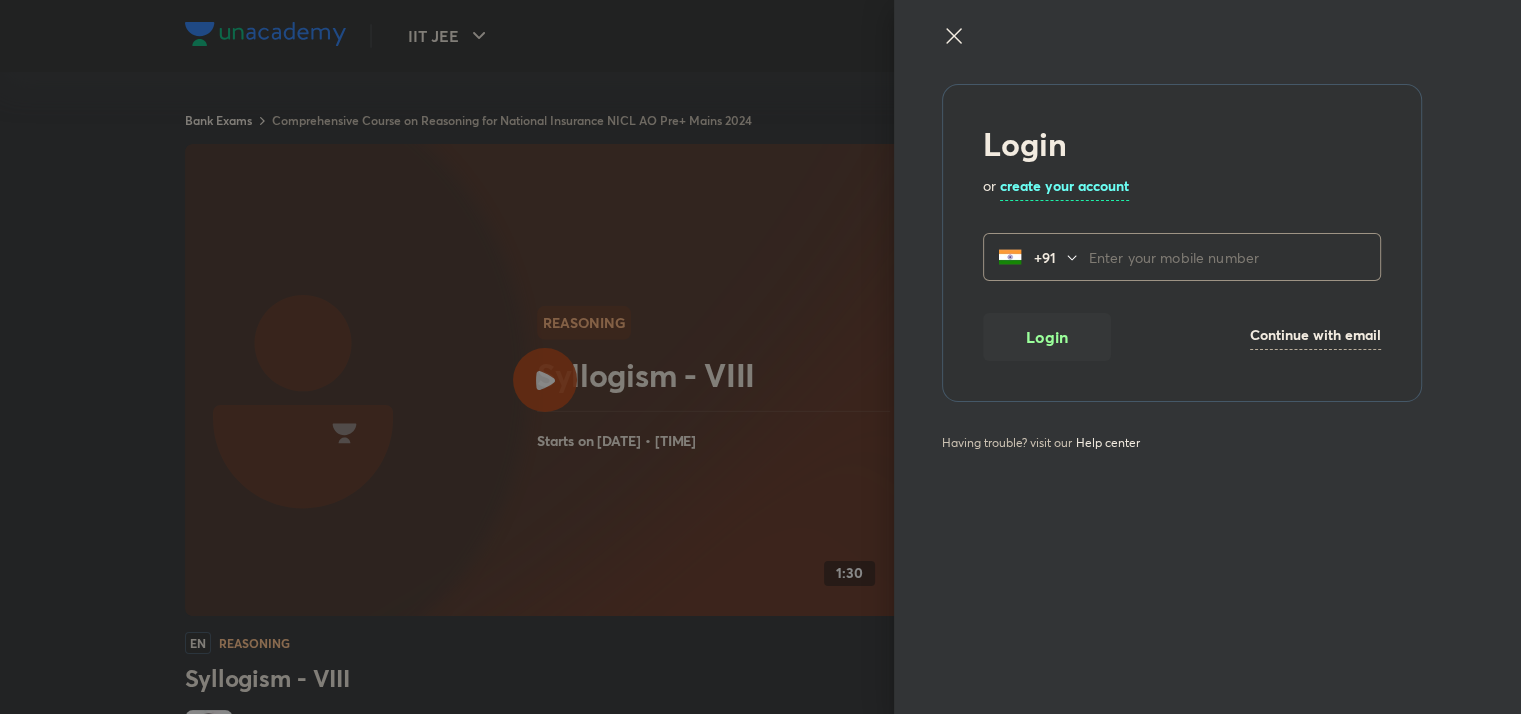 click 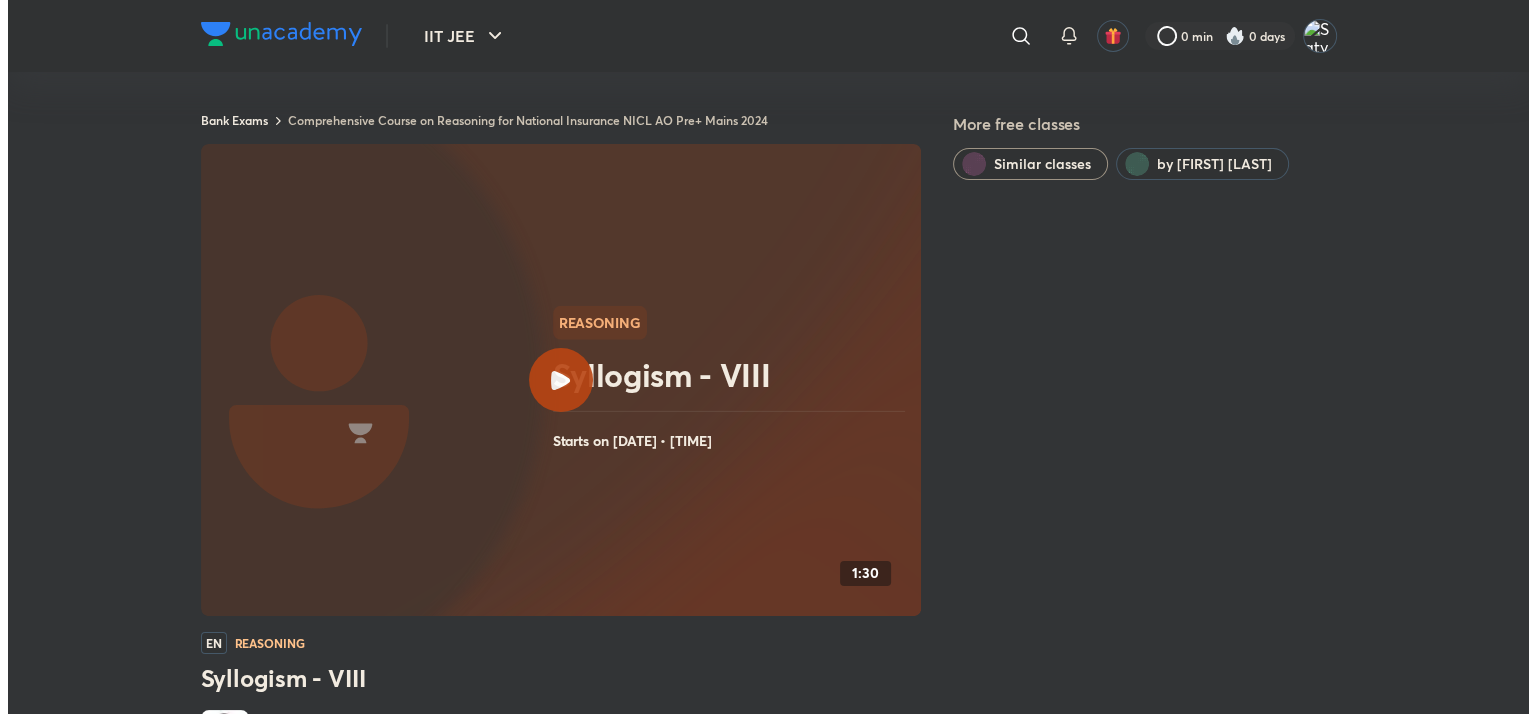scroll, scrollTop: 184, scrollLeft: 0, axis: vertical 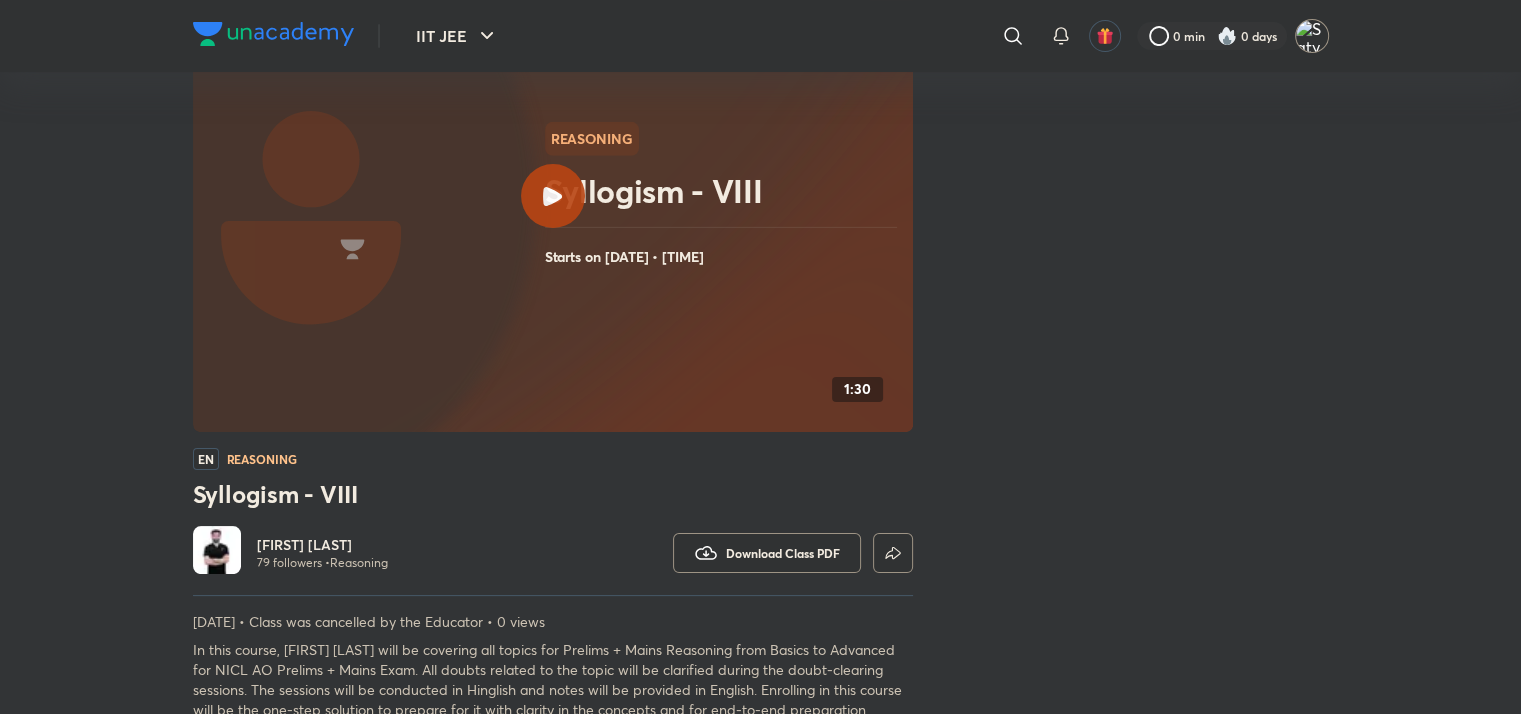 click at bounding box center (1312, 36) 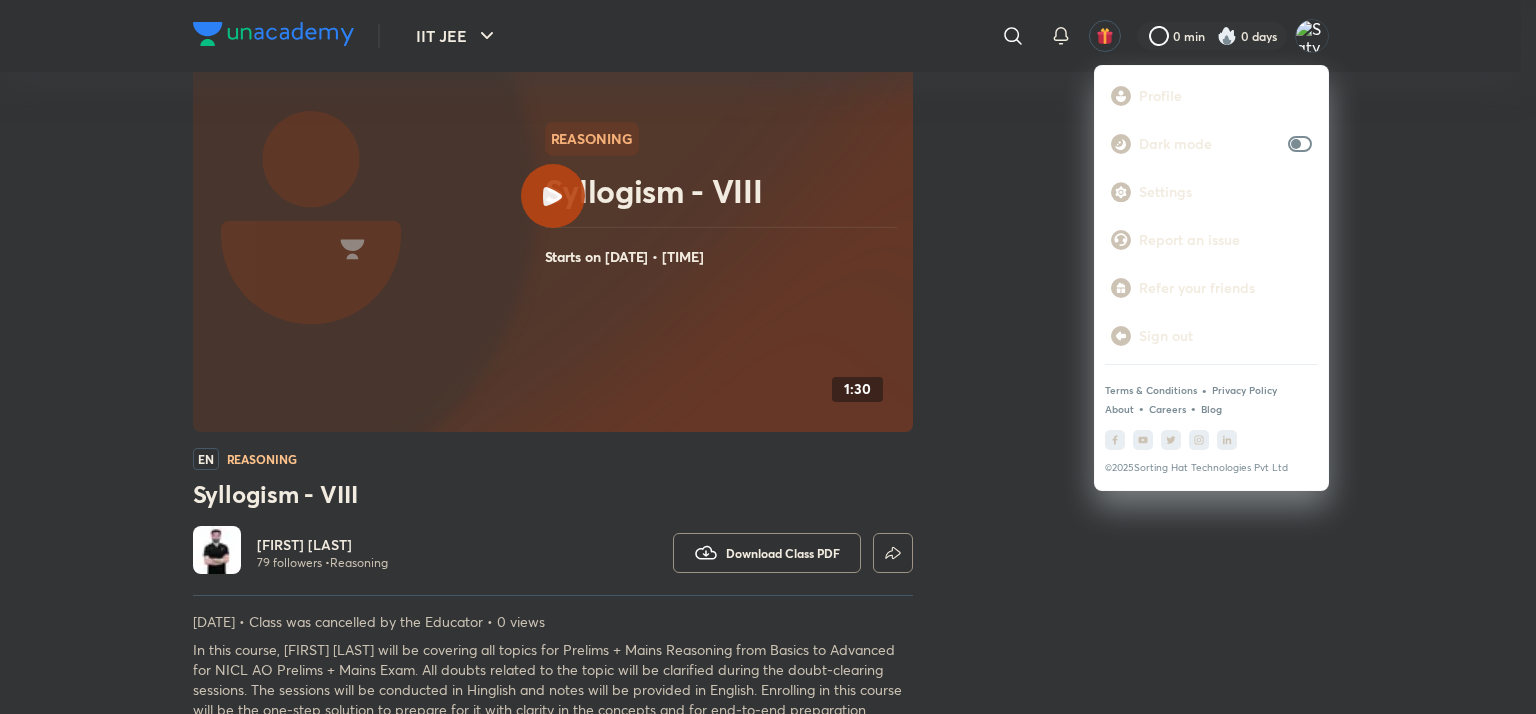 click at bounding box center (768, 357) 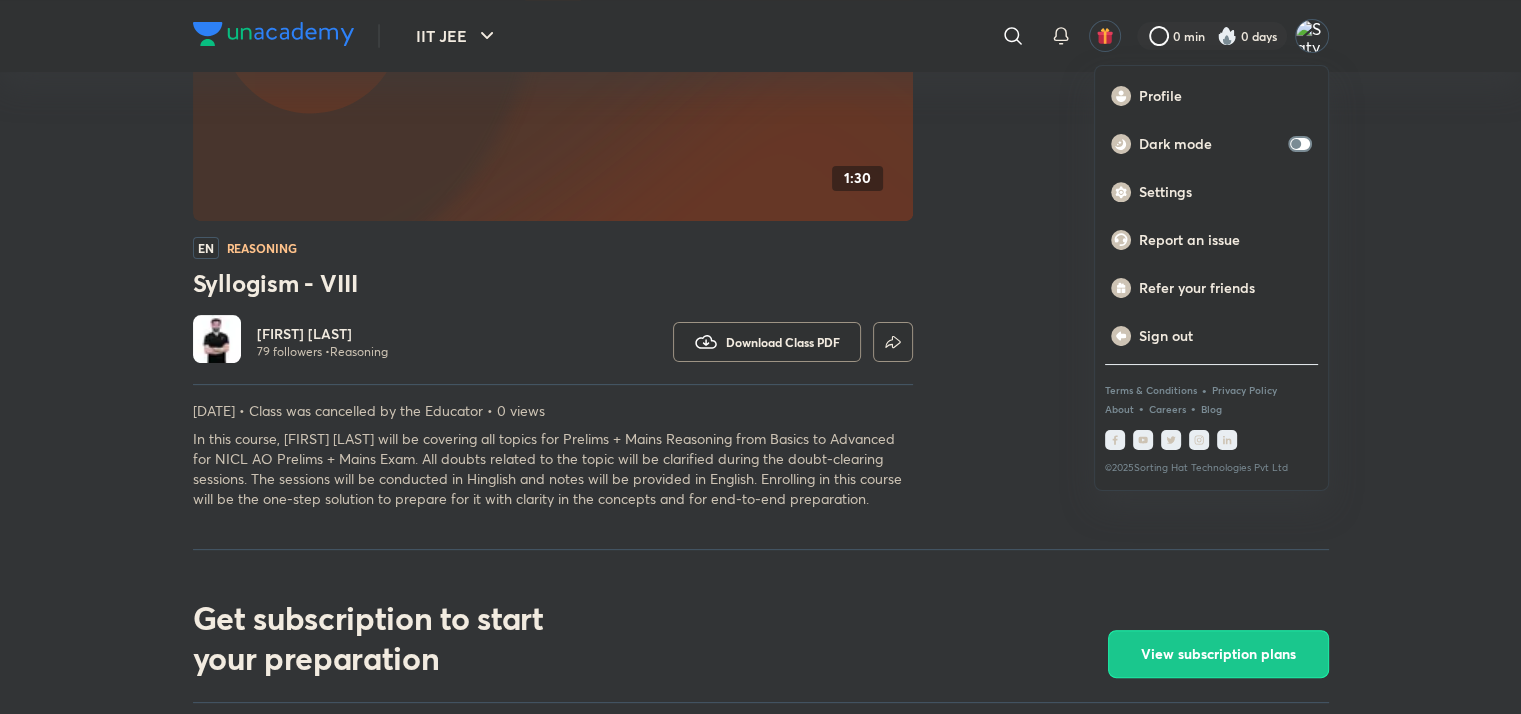 scroll, scrollTop: 403, scrollLeft: 0, axis: vertical 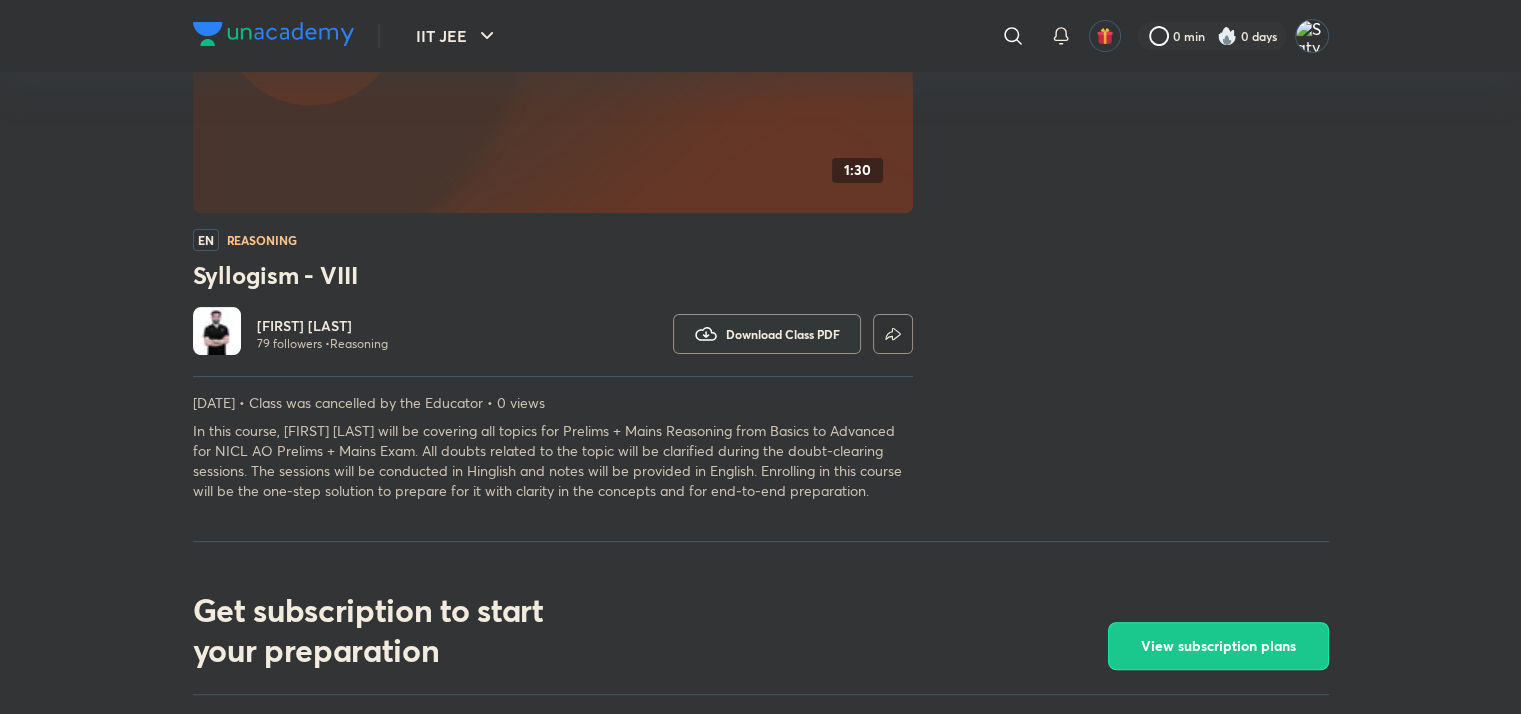 click on "Download Class PDF" at bounding box center (783, 334) 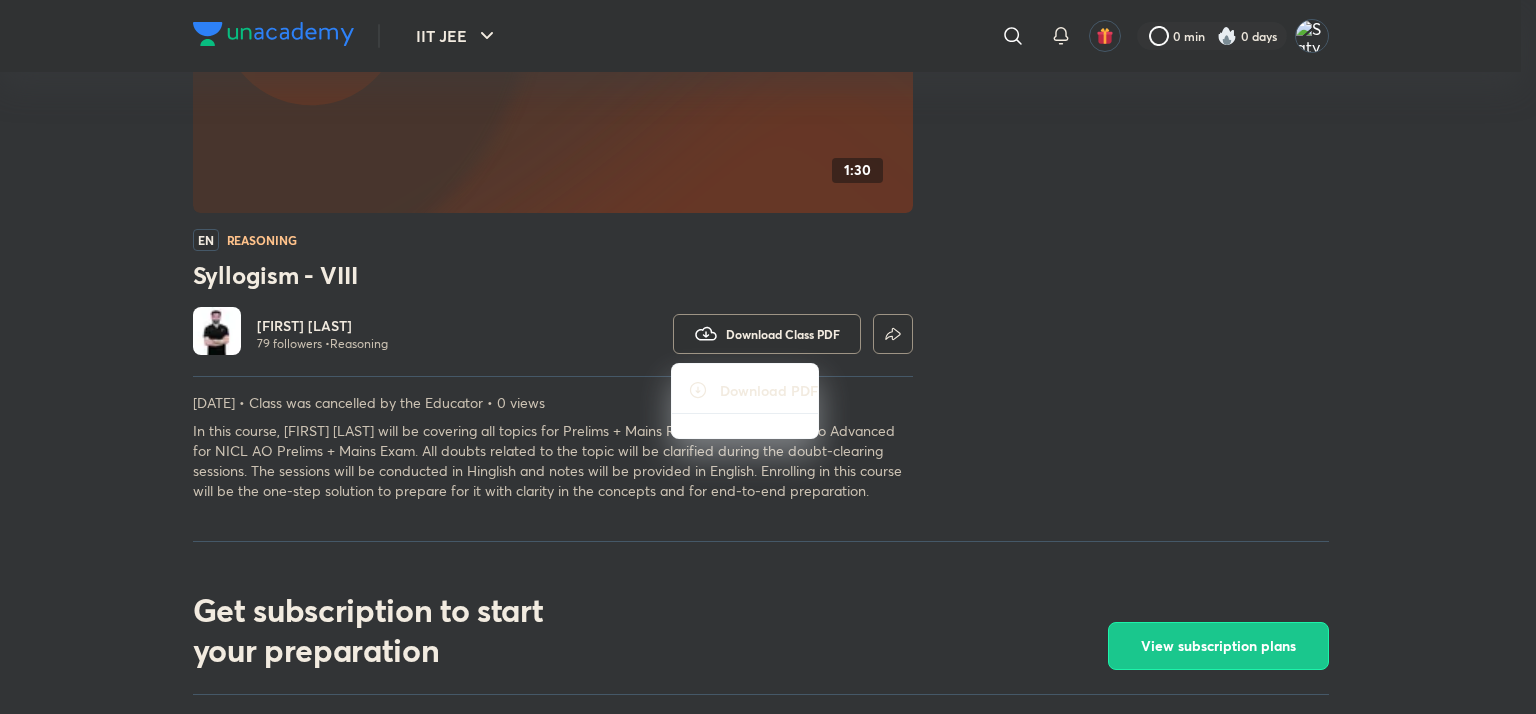 click 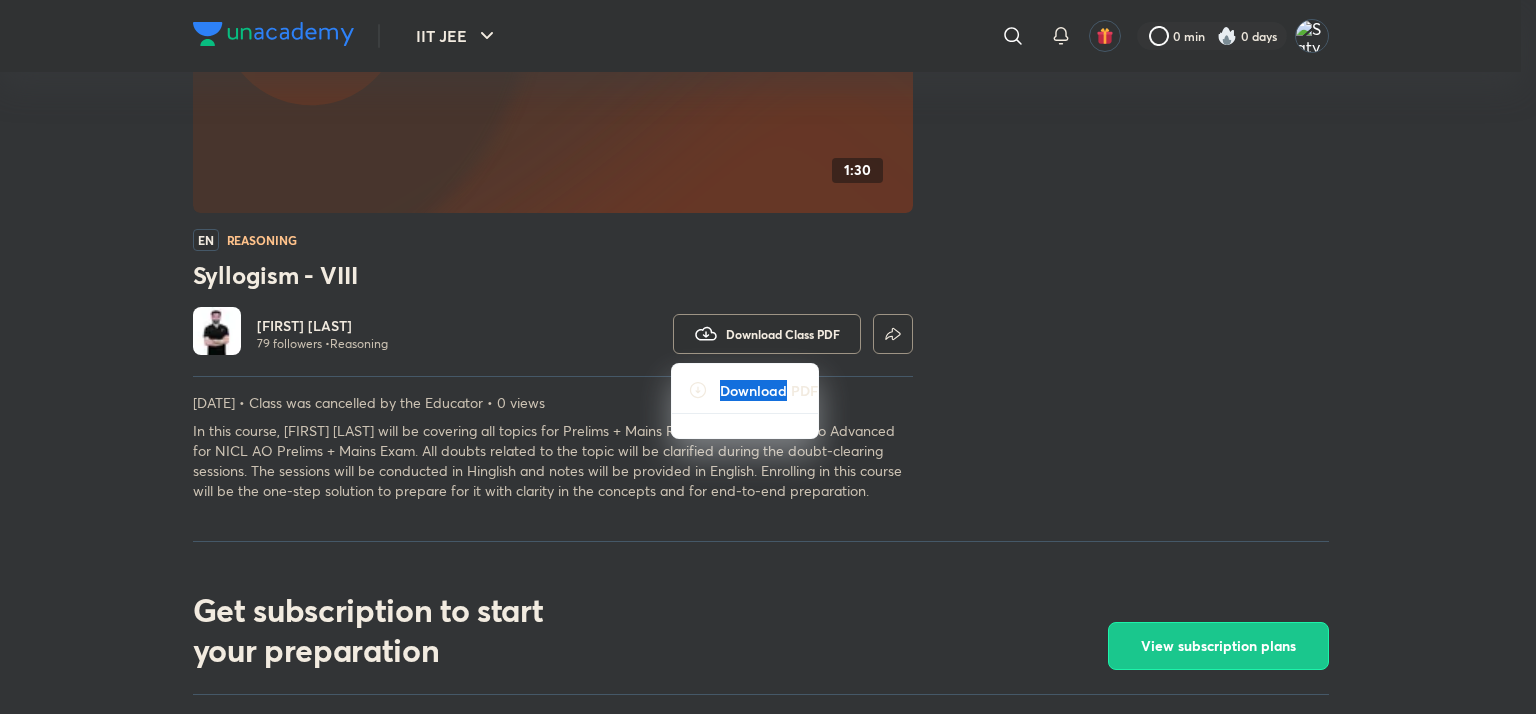 click 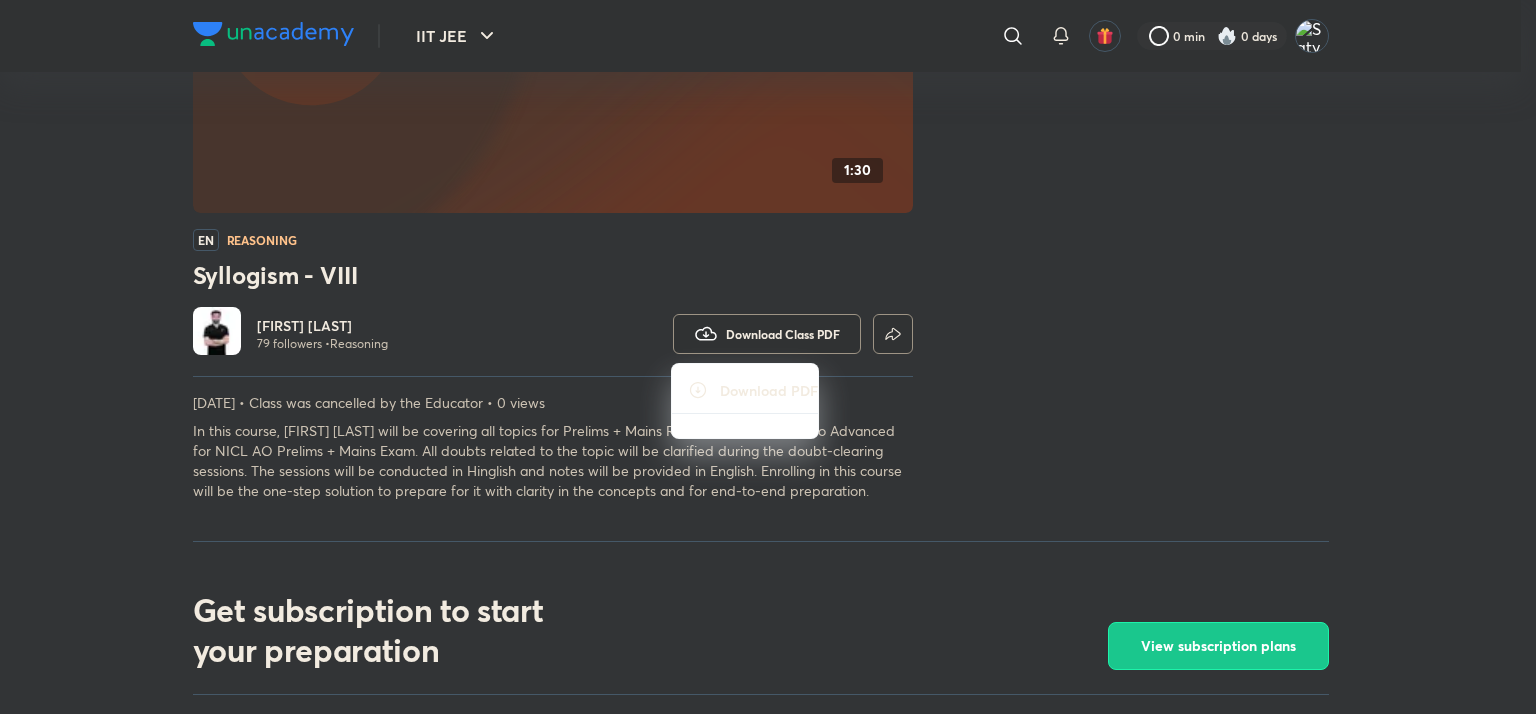 click on "Download PDF" at bounding box center [745, 401] 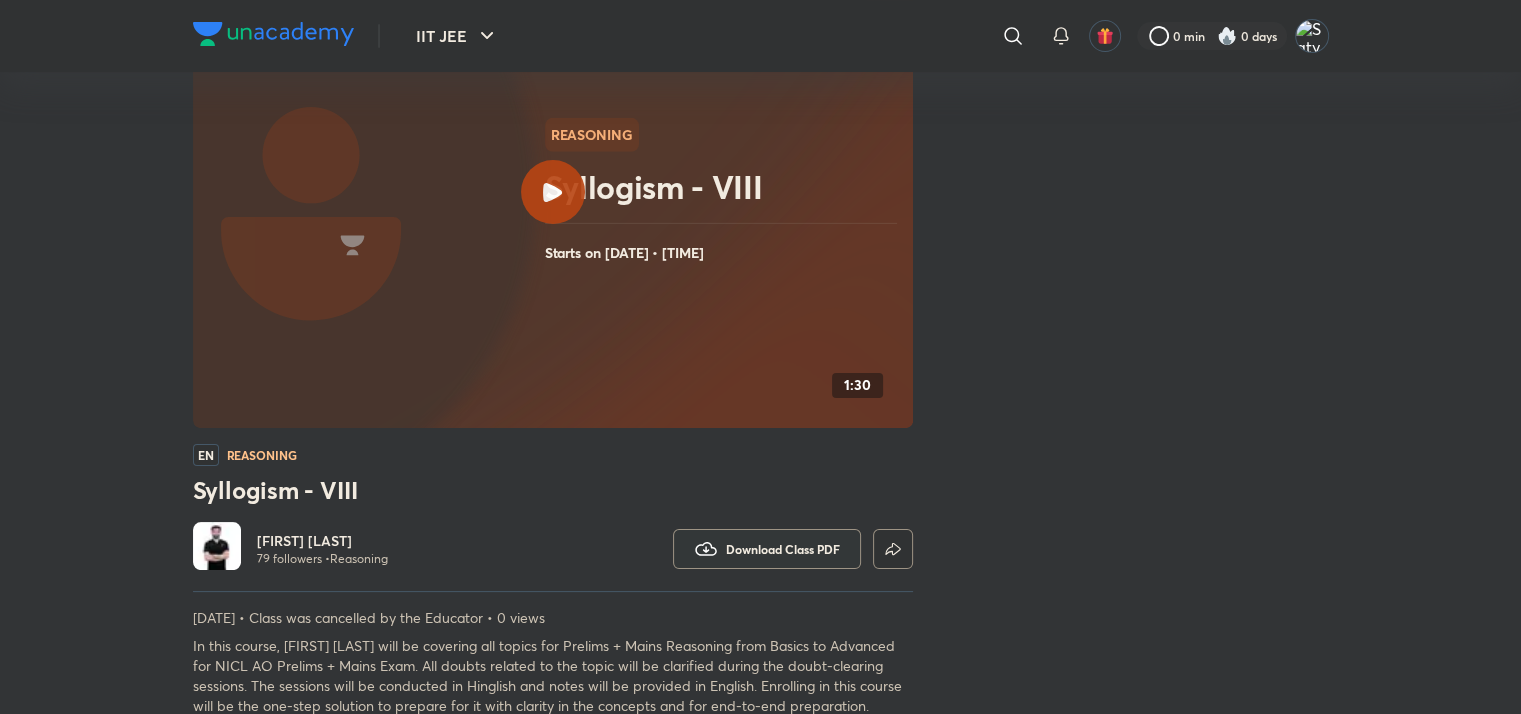scroll, scrollTop: 134, scrollLeft: 0, axis: vertical 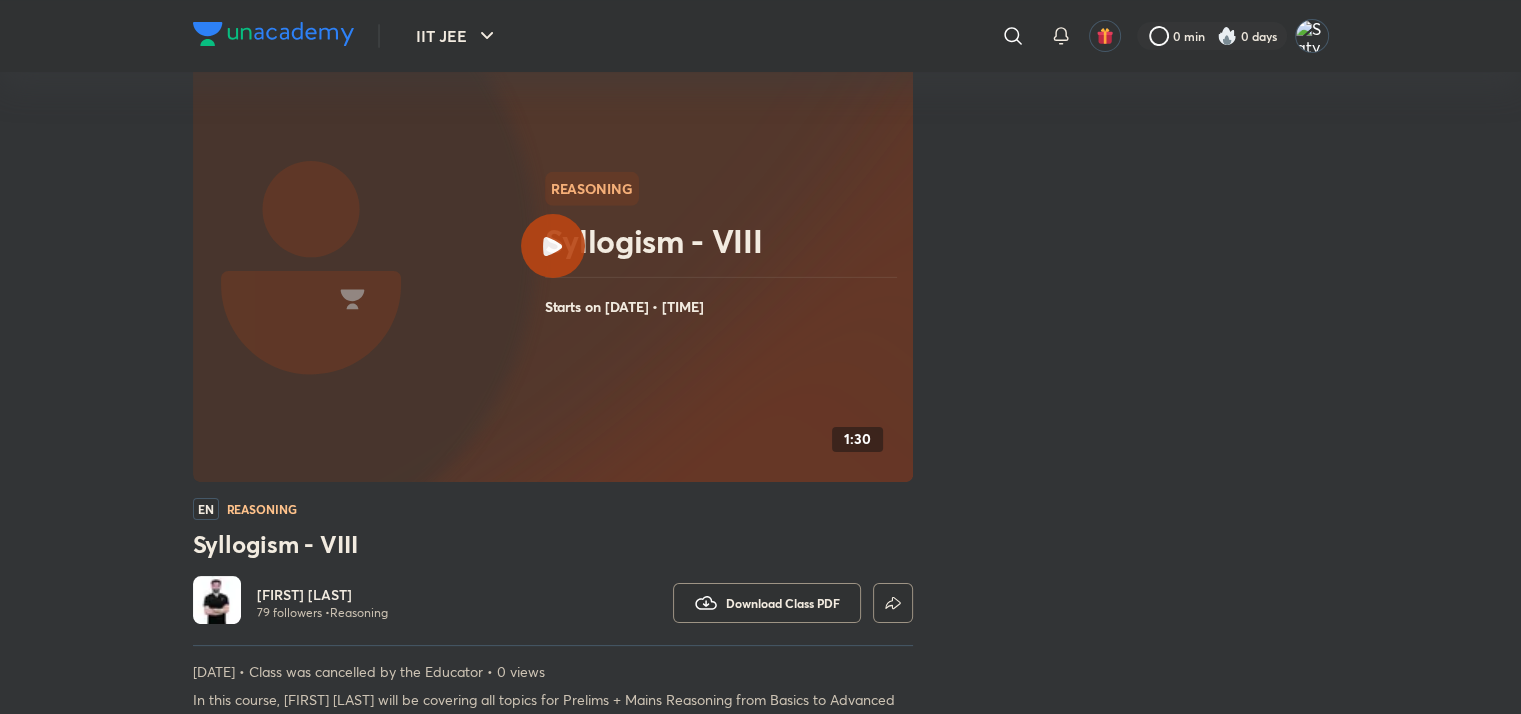 click on "1:30" at bounding box center (857, 439) 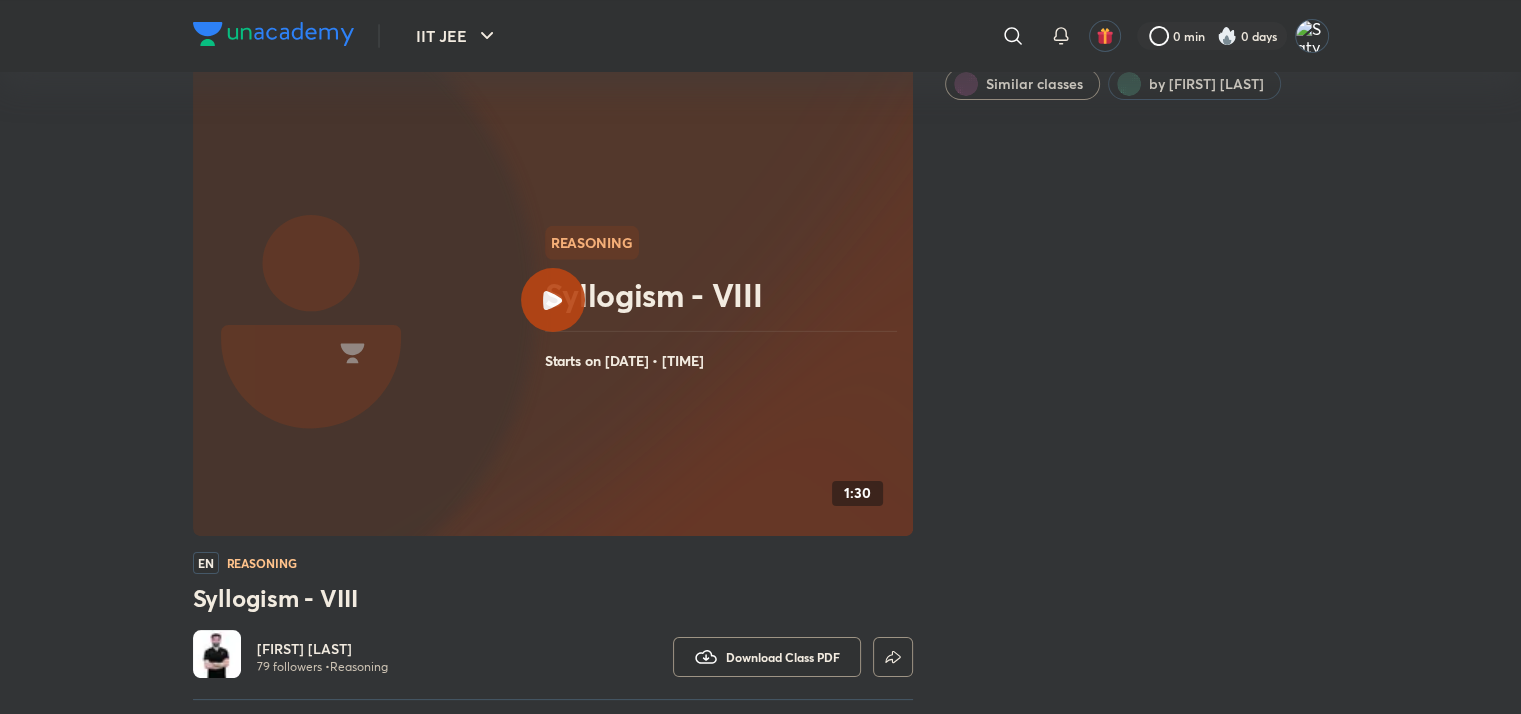 scroll, scrollTop: 79, scrollLeft: 0, axis: vertical 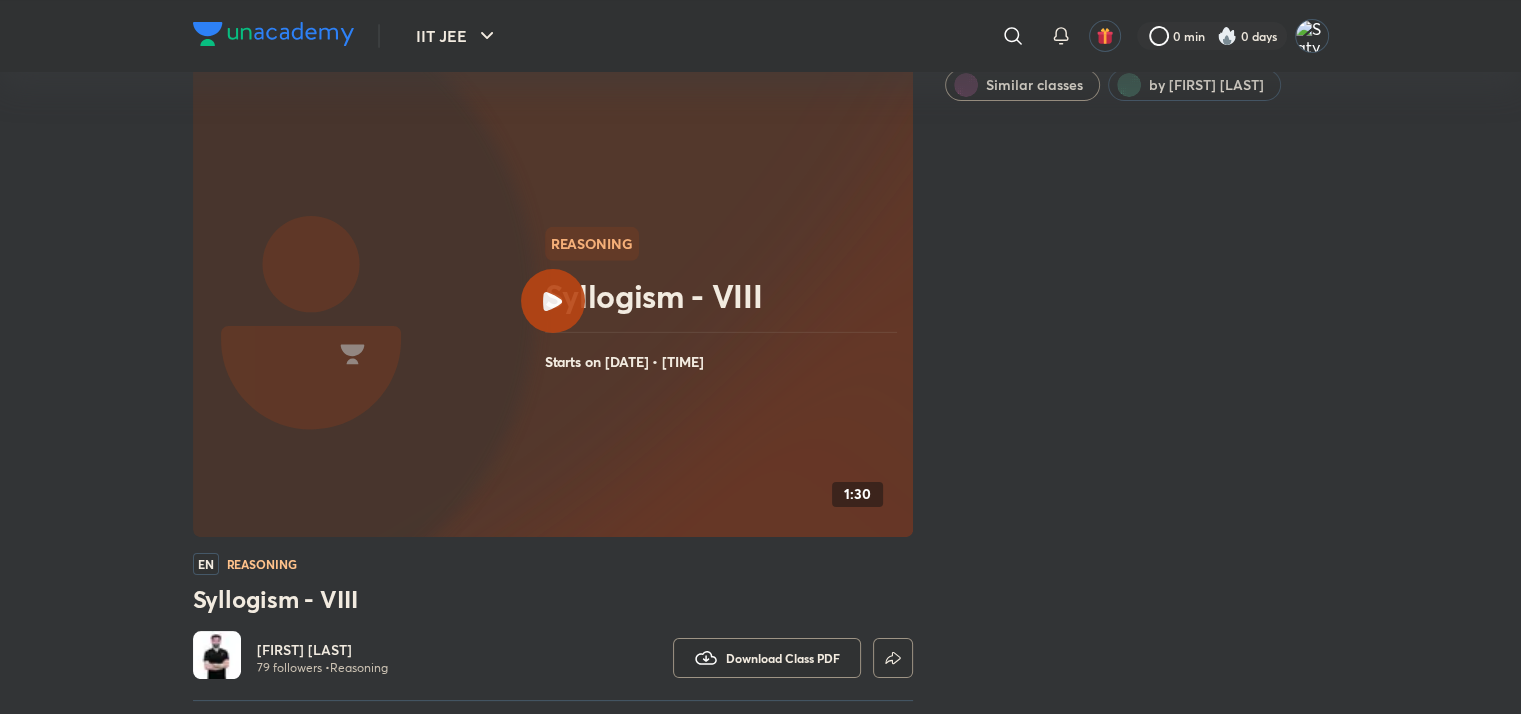 click 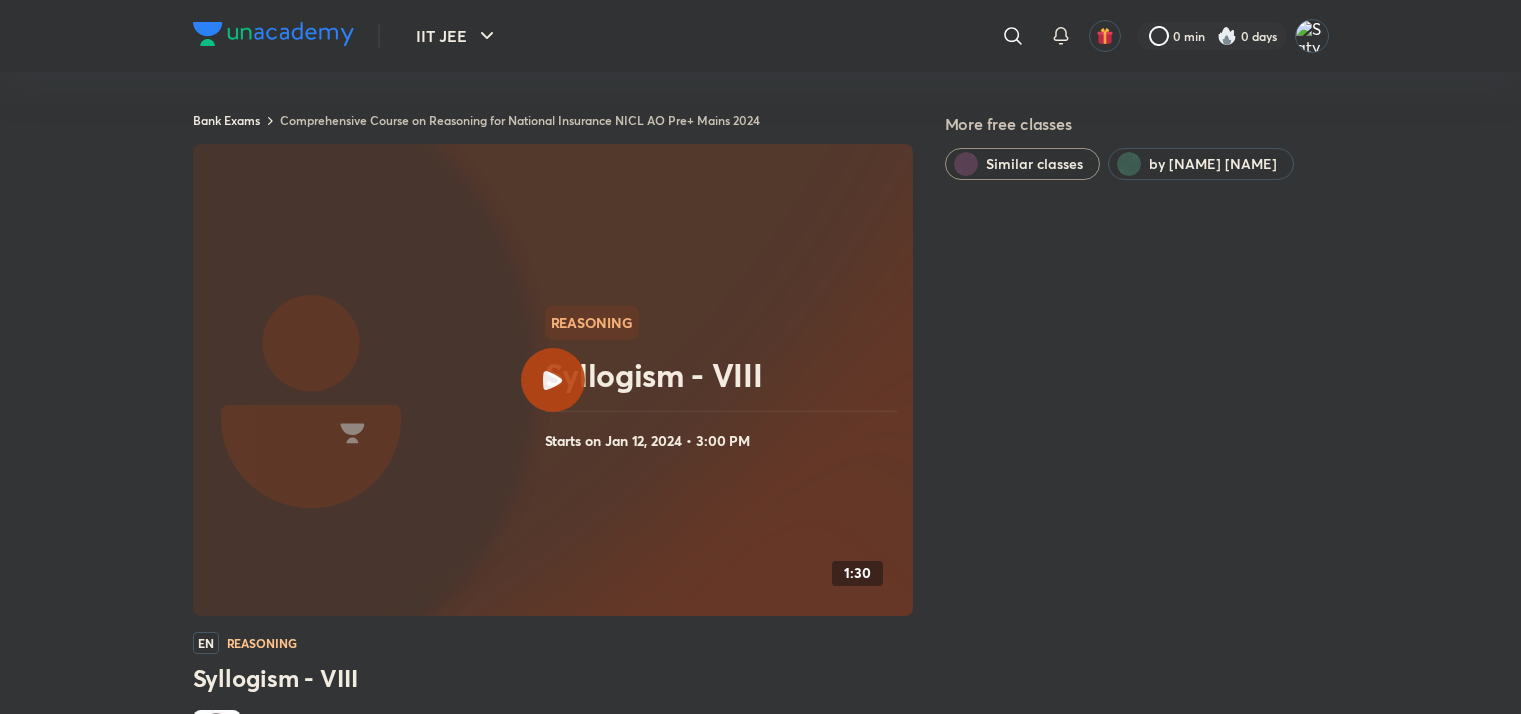 click 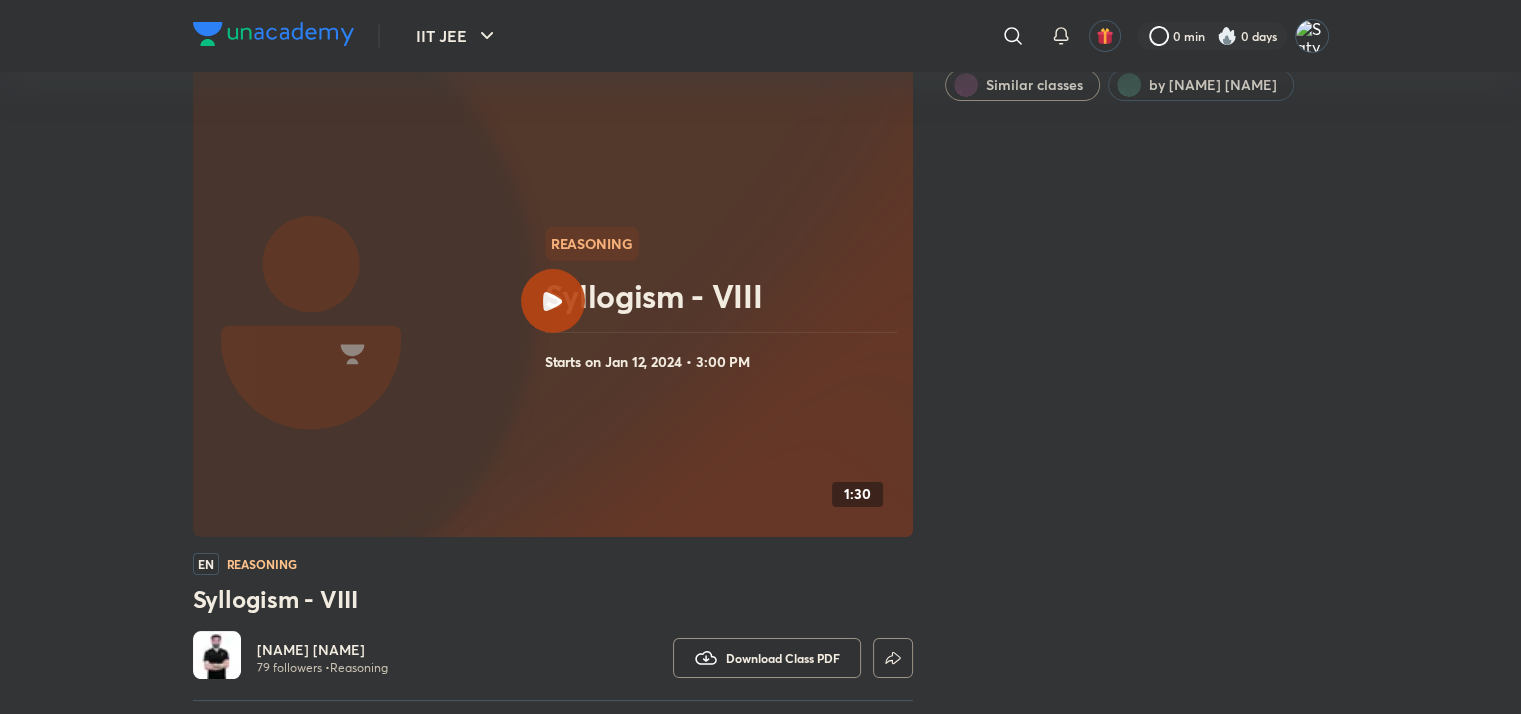 scroll, scrollTop: 0, scrollLeft: 0, axis: both 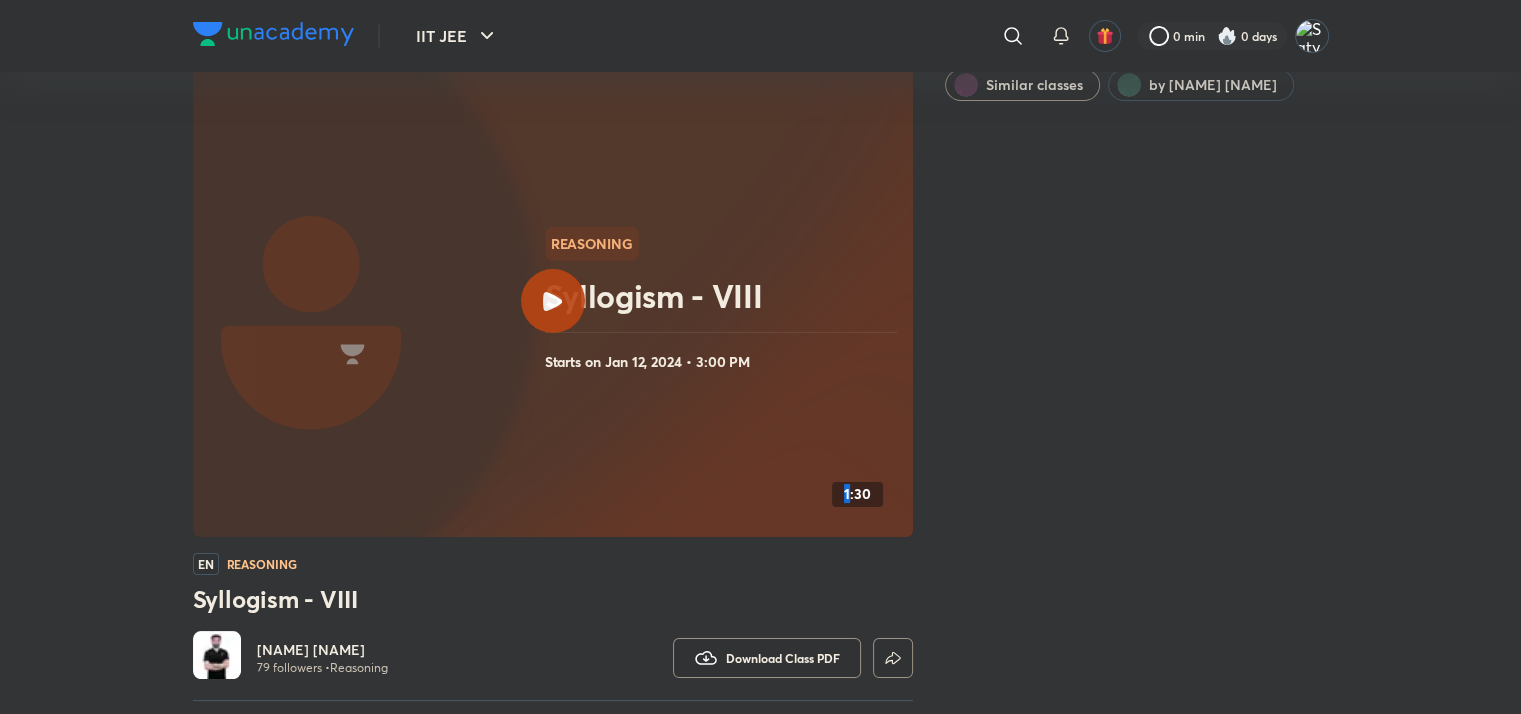 drag, startPoint x: 0, startPoint y: 0, endPoint x: 556, endPoint y: 301, distance: 632.24756 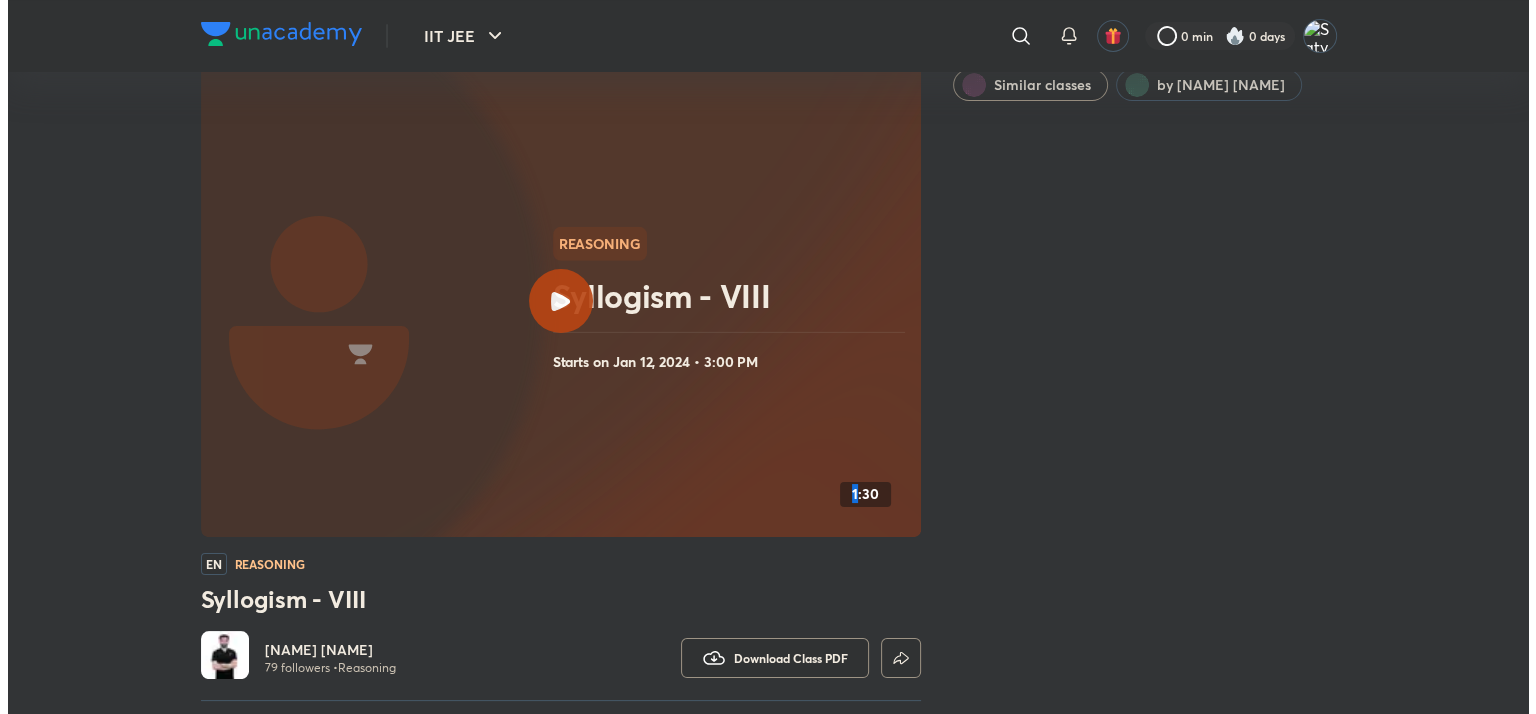 scroll, scrollTop: 297, scrollLeft: 0, axis: vertical 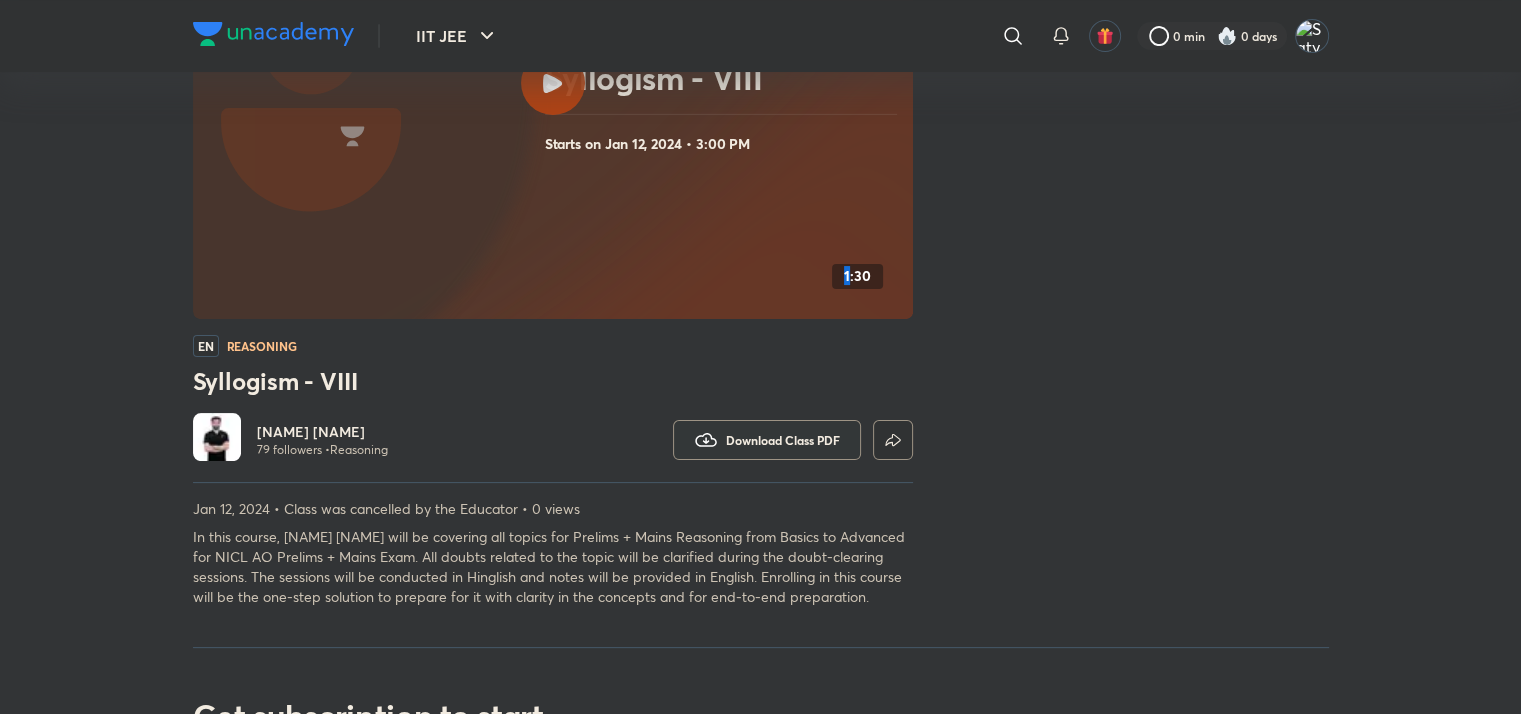 click on "Download Class PDF" at bounding box center [767, 440] 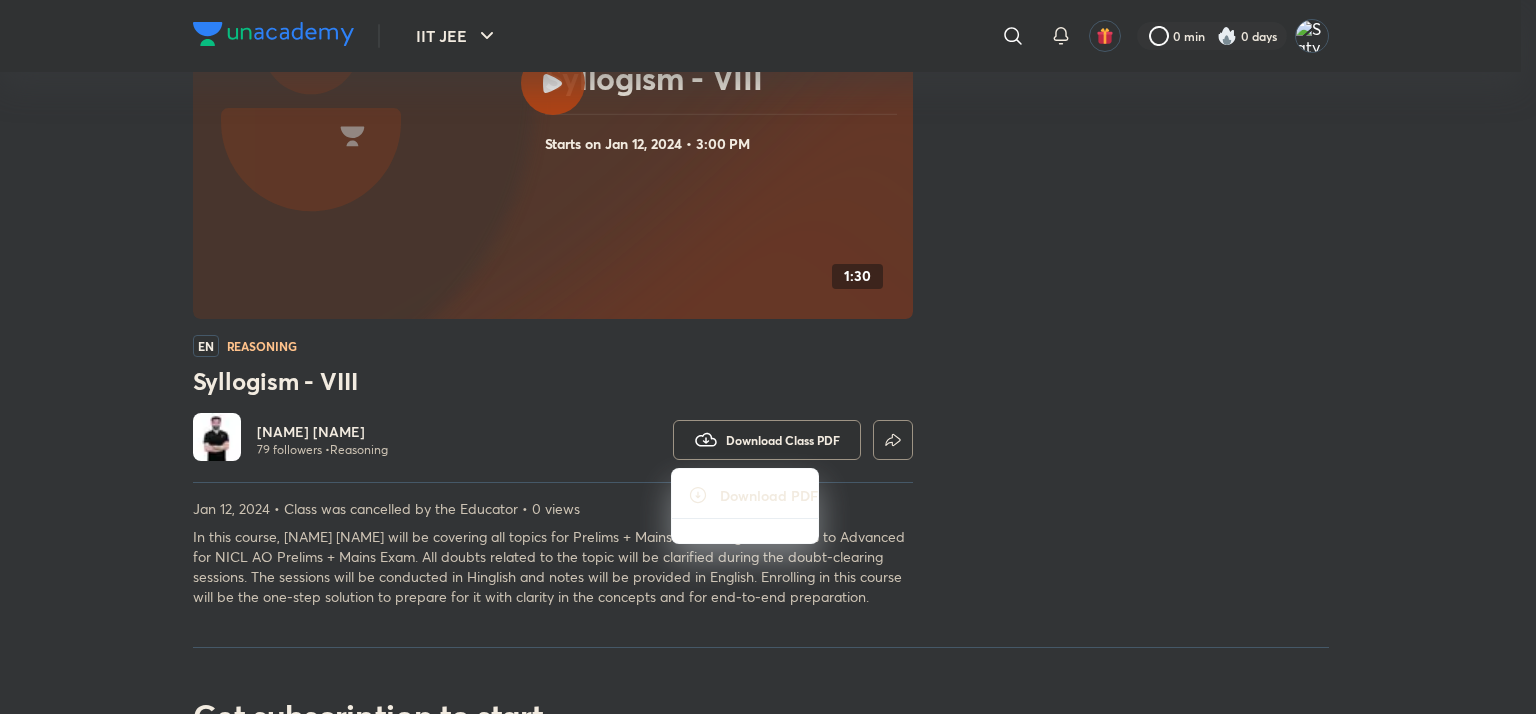 click on "Download PDF" at bounding box center (769, 495) 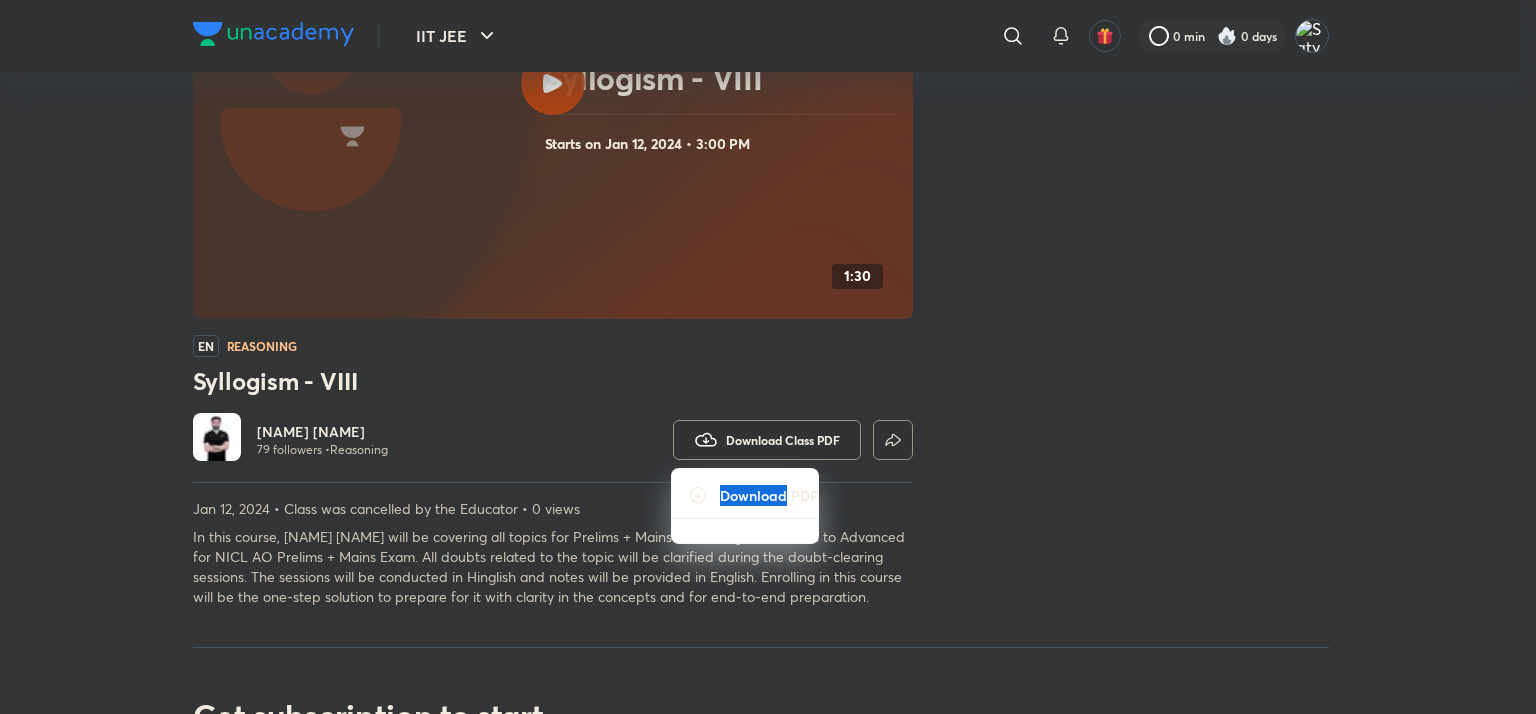 click on "Download PDF" at bounding box center [769, 495] 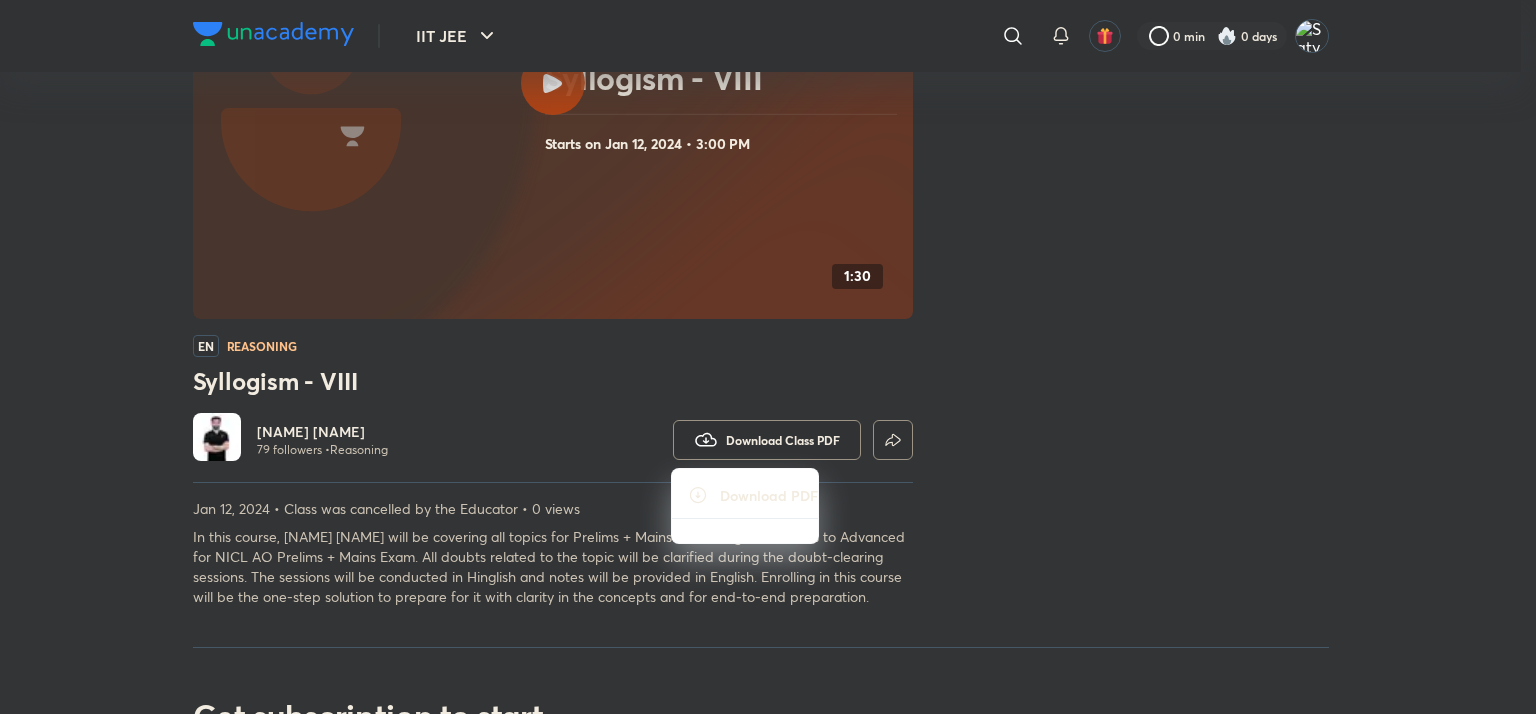 click 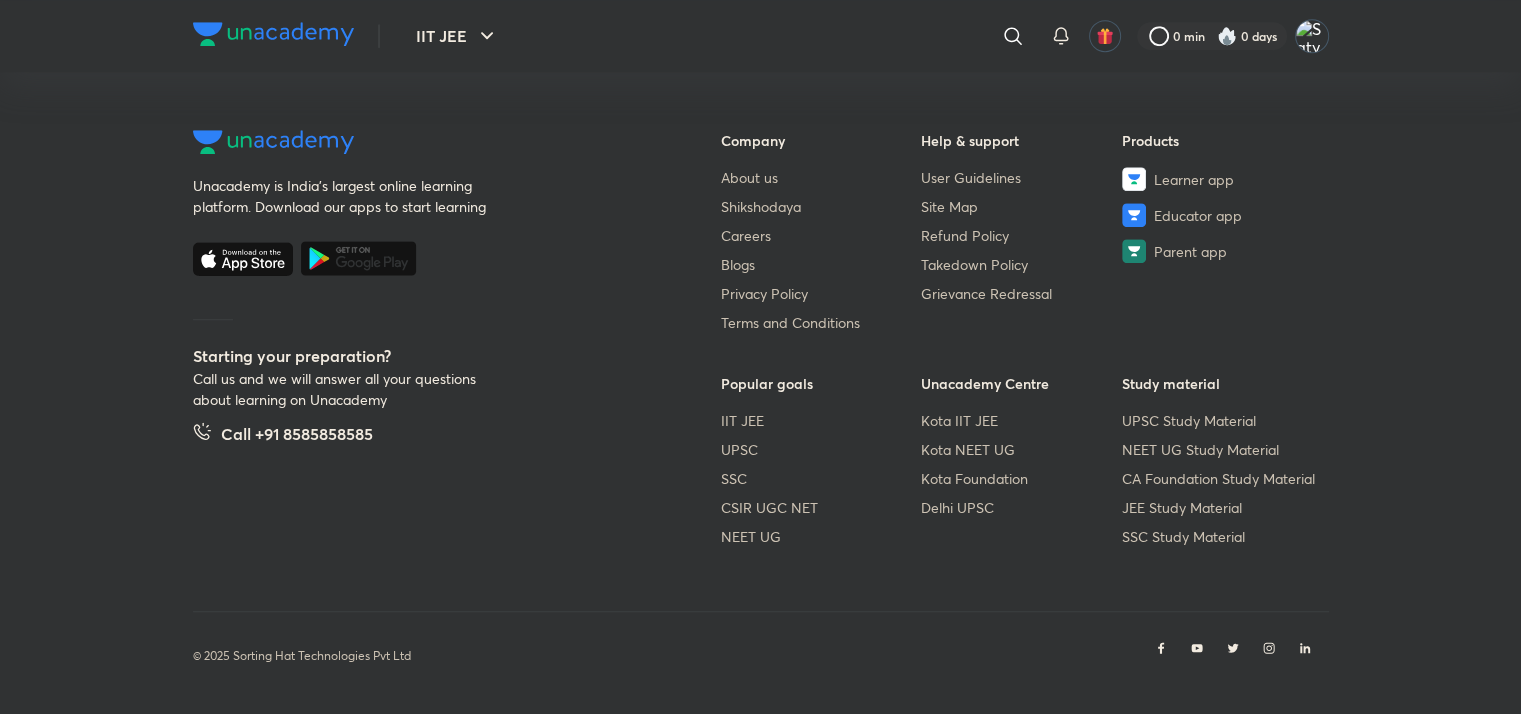 scroll, scrollTop: 0, scrollLeft: 0, axis: both 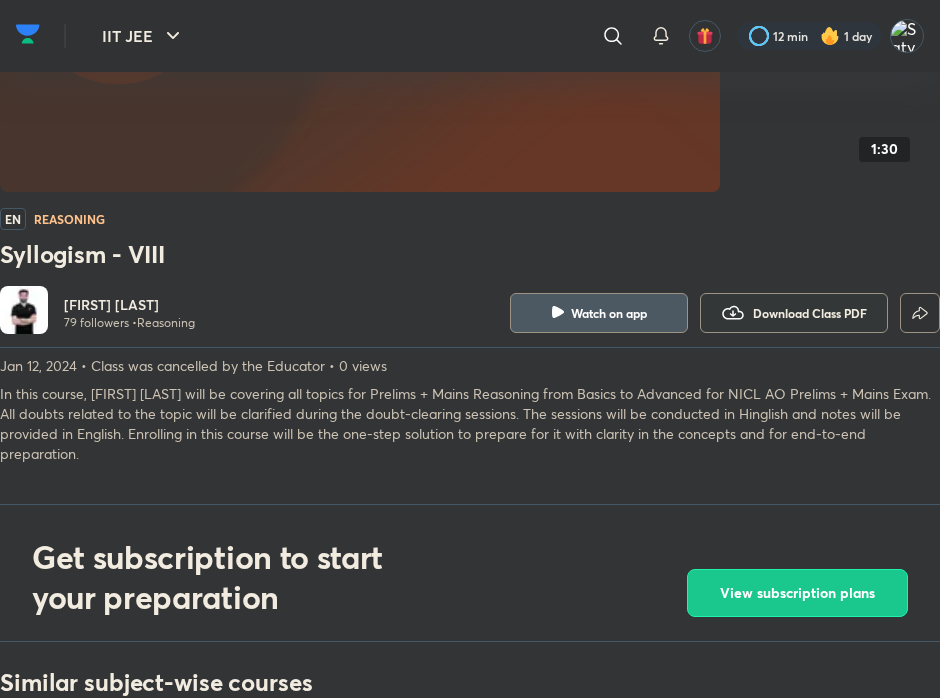 click on "Download Class PDF" at bounding box center (810, 313) 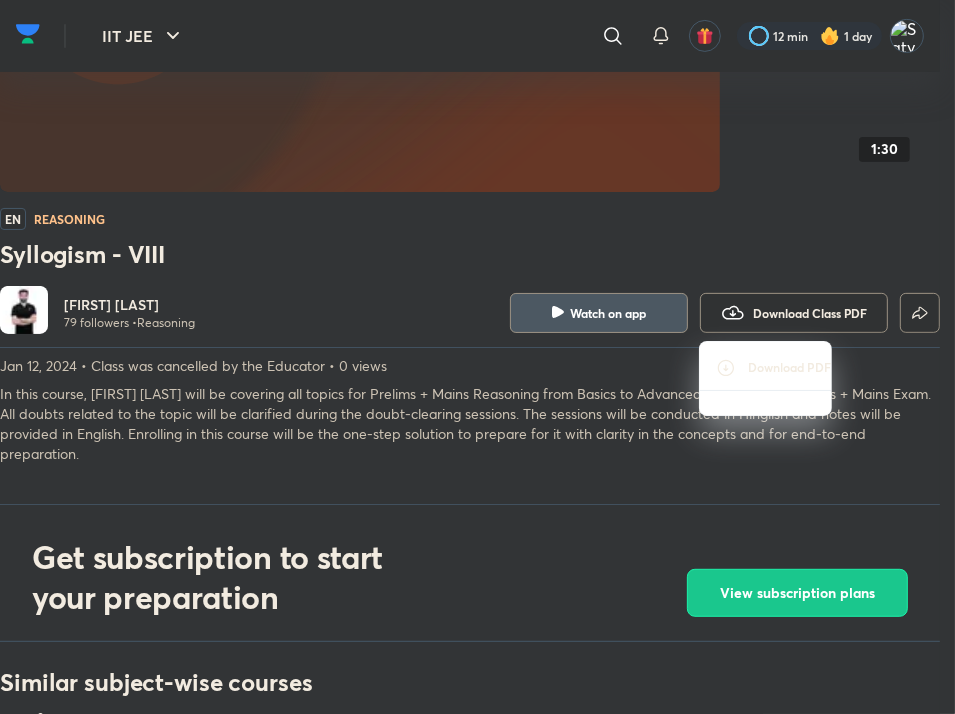 click on "Download PDF" at bounding box center (765, 368) 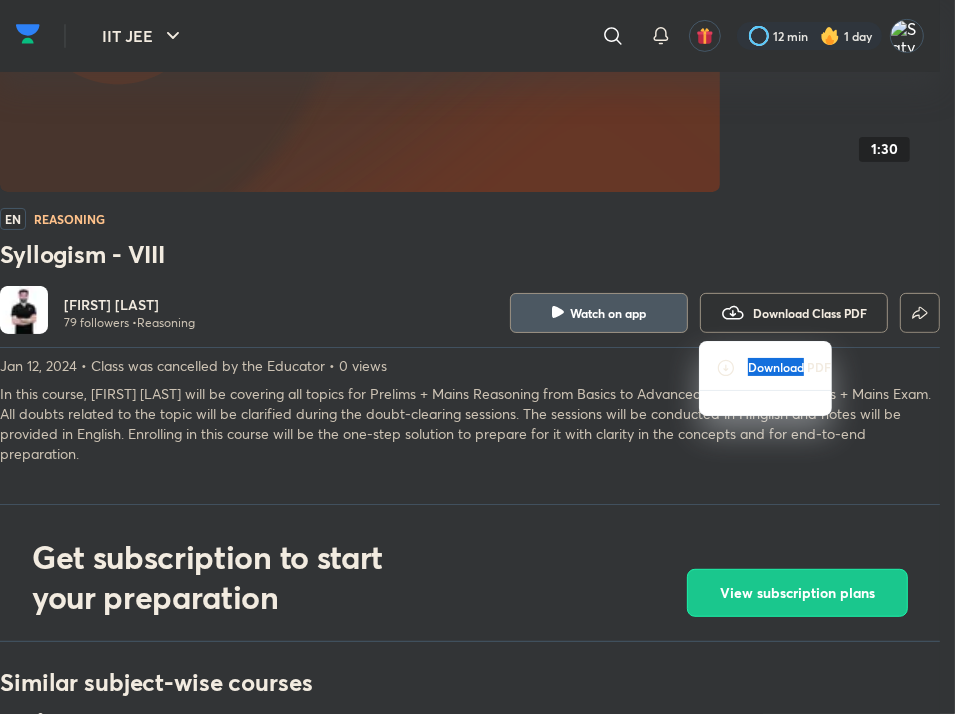 click 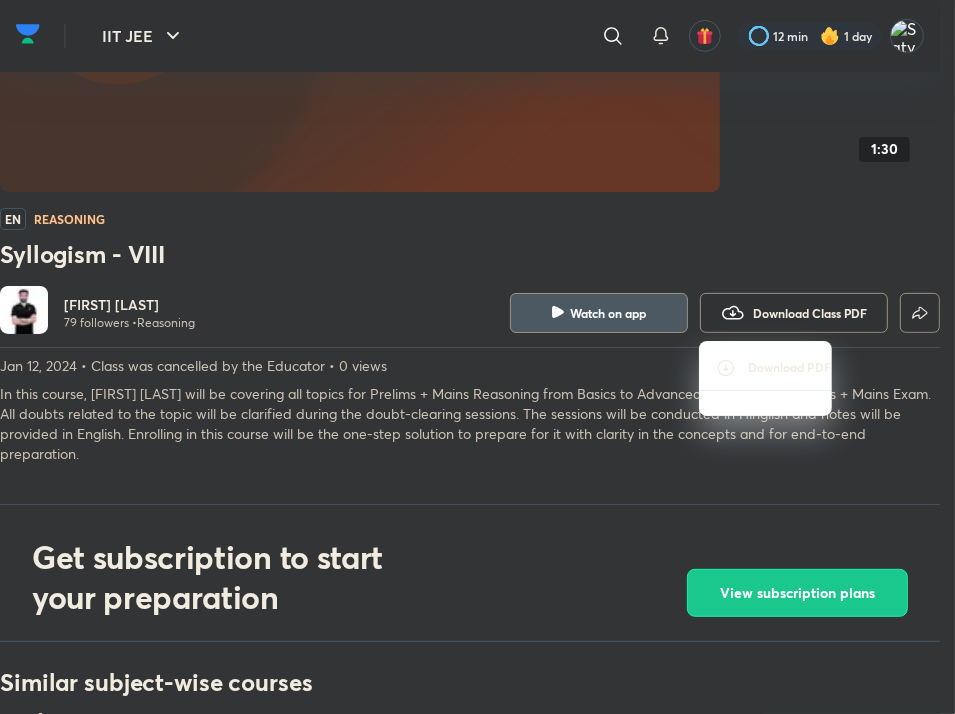 click 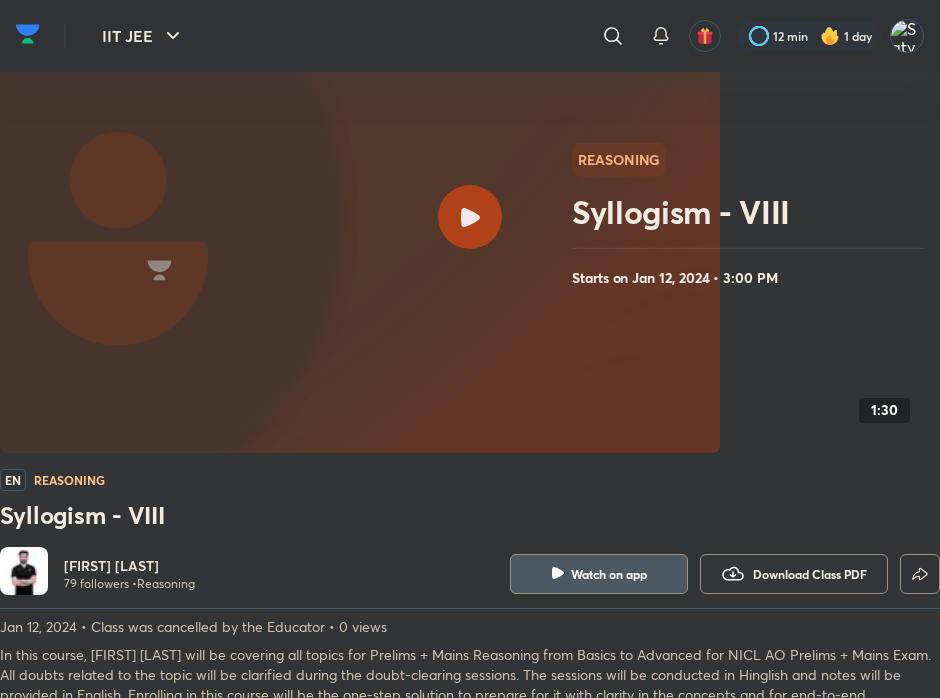scroll, scrollTop: 127, scrollLeft: 0, axis: vertical 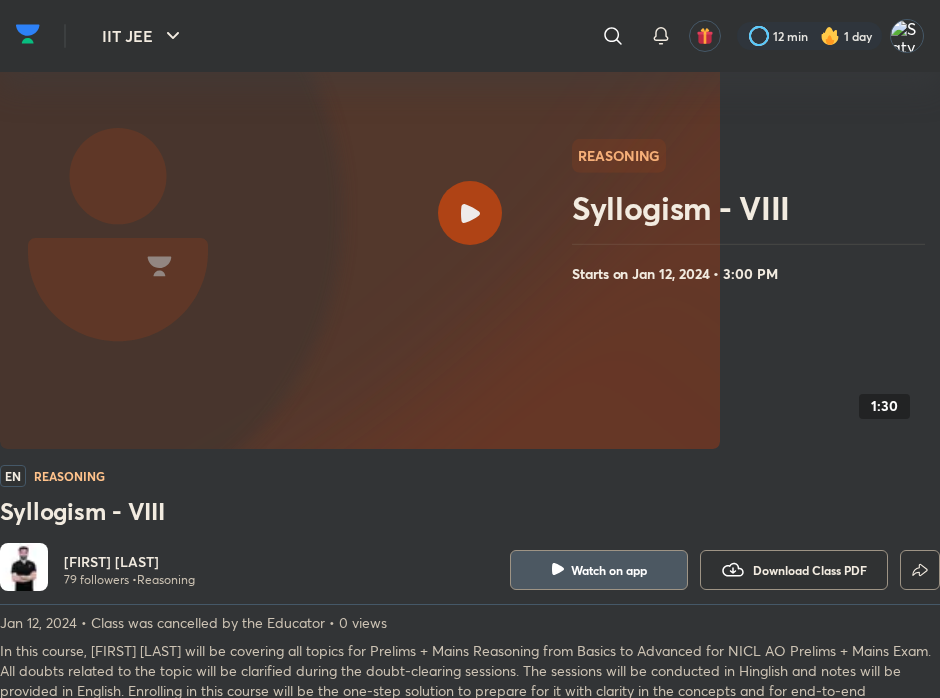 click on "Reasoning Syllogism - VIII Starts on [DATE] • [TIME] [TIME] EN Reasoning Syllogism - VIII [FIRST] [LAST] [NUMBER] followers • Reasoning Watch on app Download Class PDF [DATE] • Class was cancelled by the Educator • [NUMBER] views In this course, [FIRST] [LAST] will be covering all topics for Prelims + Mains Reasoning from Basics to Advanced for NICL AO Prelims + Mains Exam. All doubts related to the topic will be clarified during the doubt-clearing sessions. The sessions will be conducted in Hinglish and notes will be provided in English. Enrolling in this course will be the one-step solution to prepare for it with clarity in the concepts and for end-to-end preparation. Read more" at bounding box center [470, 349] 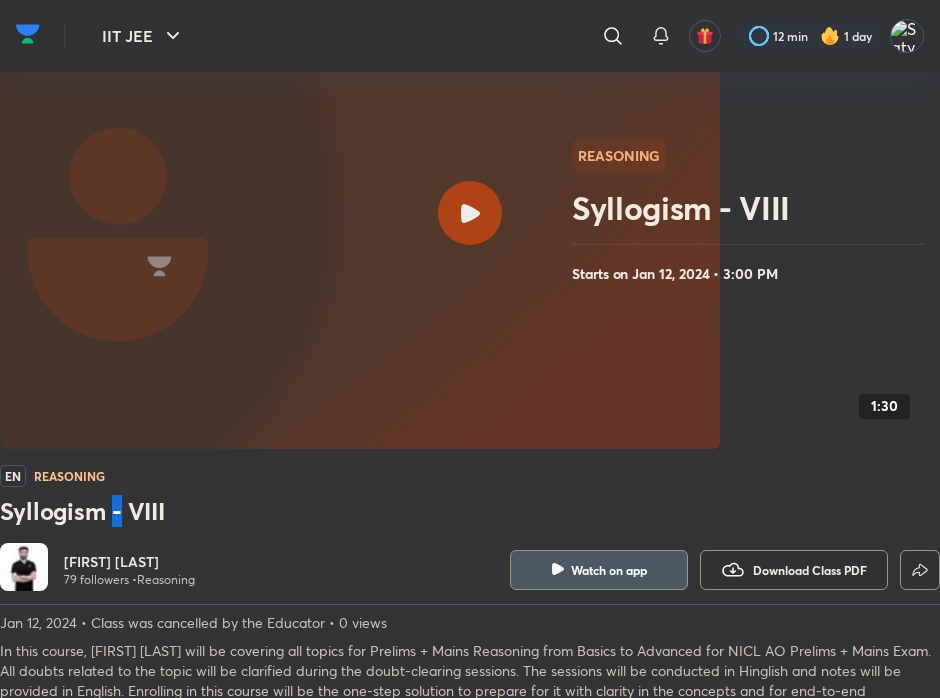 click on "Syllogism - VIII" at bounding box center [470, 511] 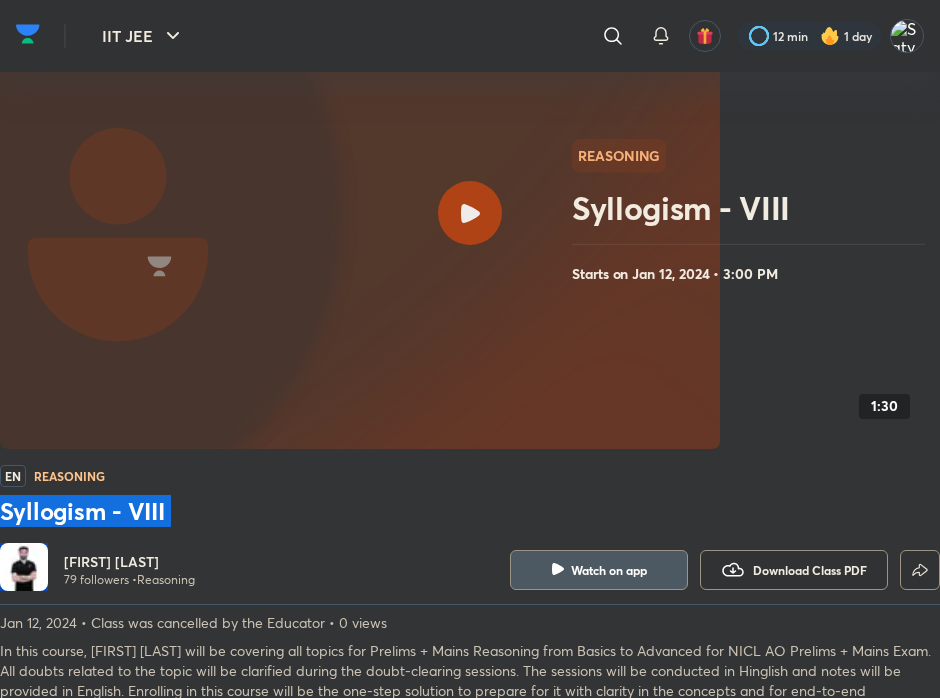 click on "Syllogism - VIII" at bounding box center [470, 511] 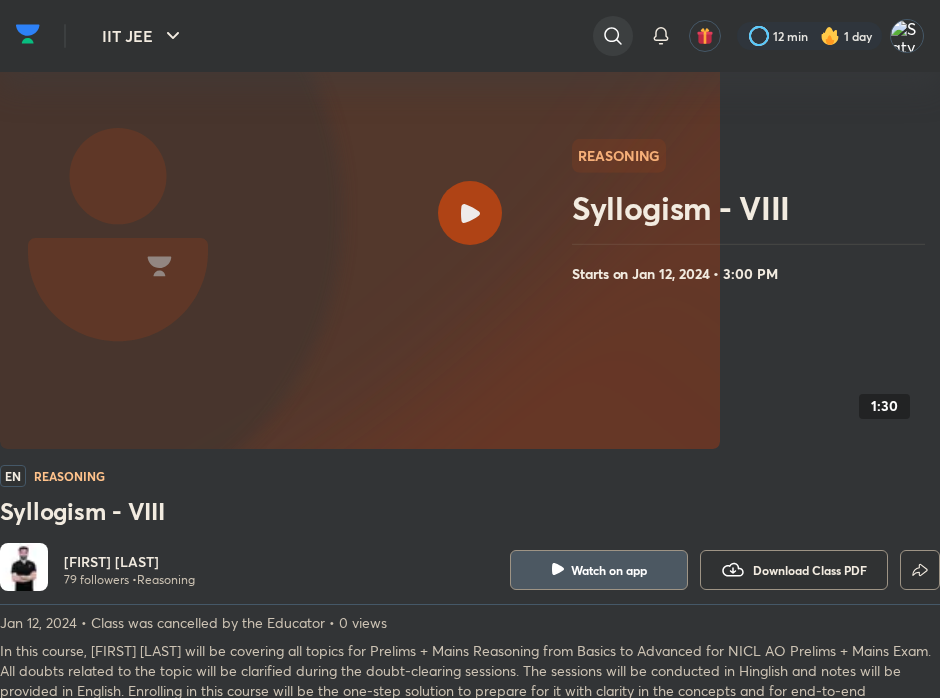 click 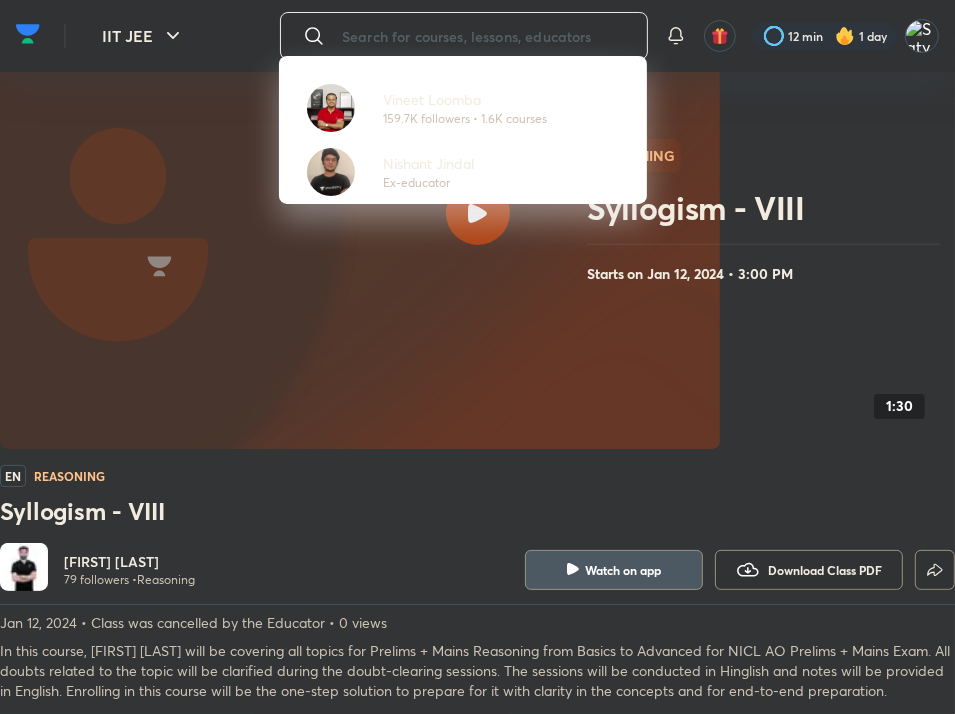 paste on "Syllogism - VIII" 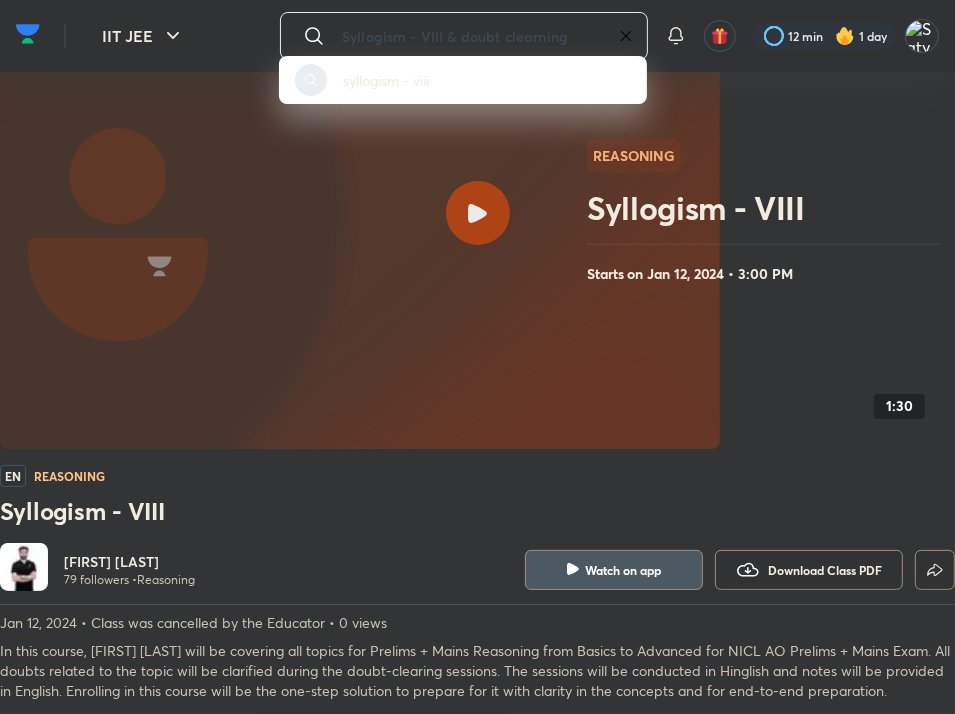 type on "Syllogism - VIII & doubt clearning" 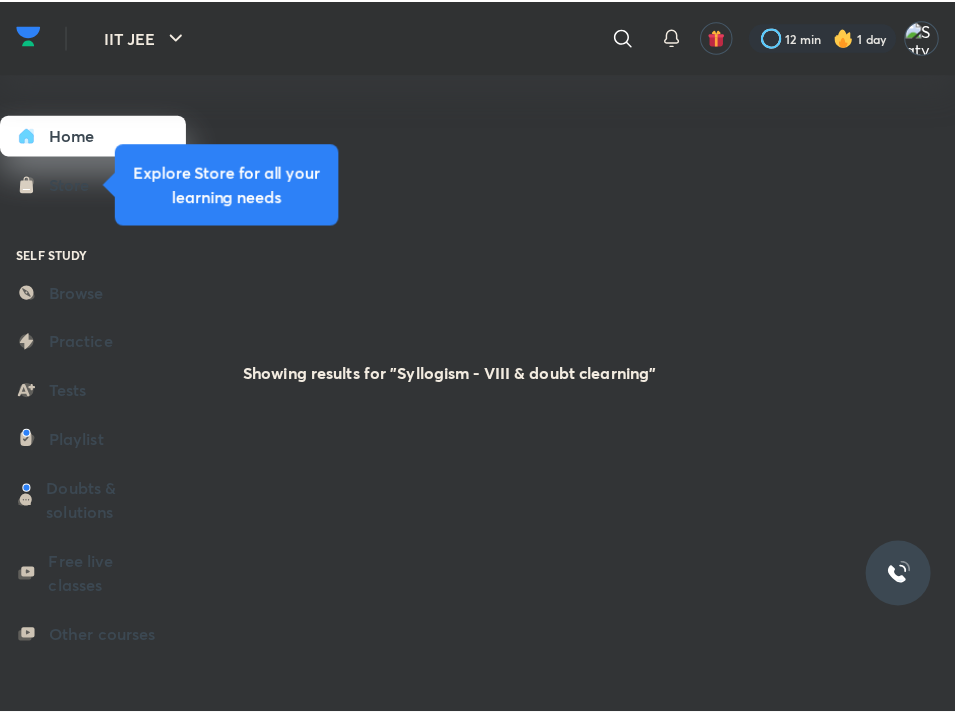 scroll, scrollTop: 0, scrollLeft: 0, axis: both 